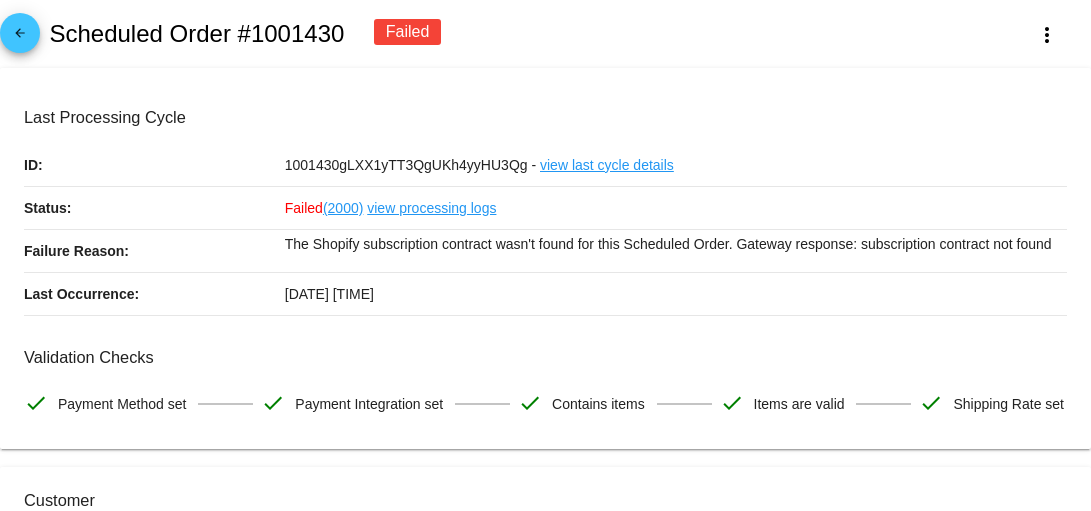 scroll, scrollTop: 0, scrollLeft: 0, axis: both 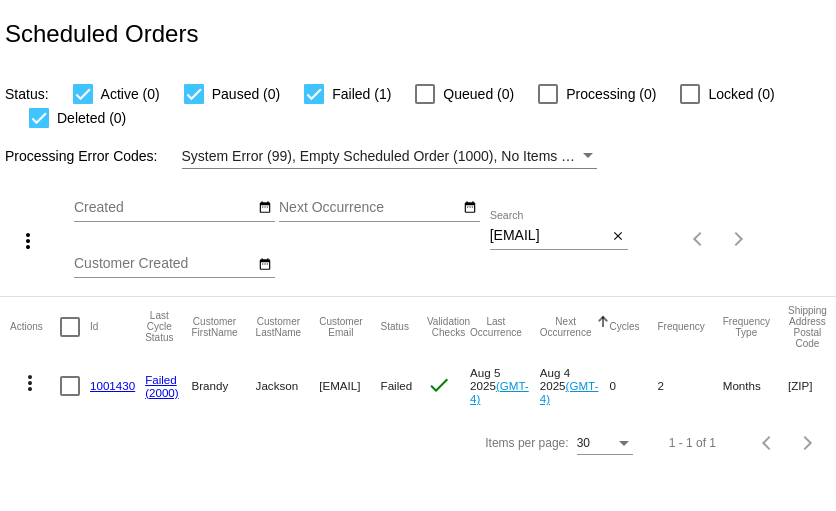 click on "bjackson.ne@gmail.com" at bounding box center [548, 236] 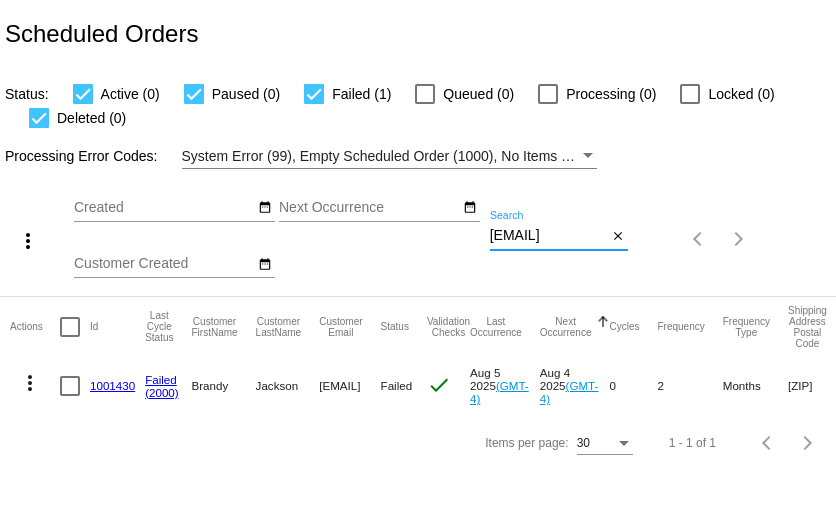 click on "bjackson.ne@gmail.com" at bounding box center [548, 236] 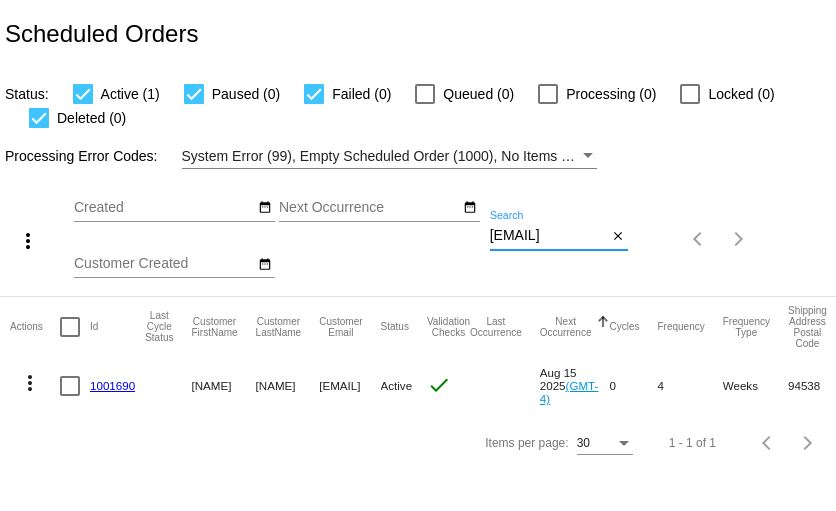 type on "jaquezcarol@yahoo.com" 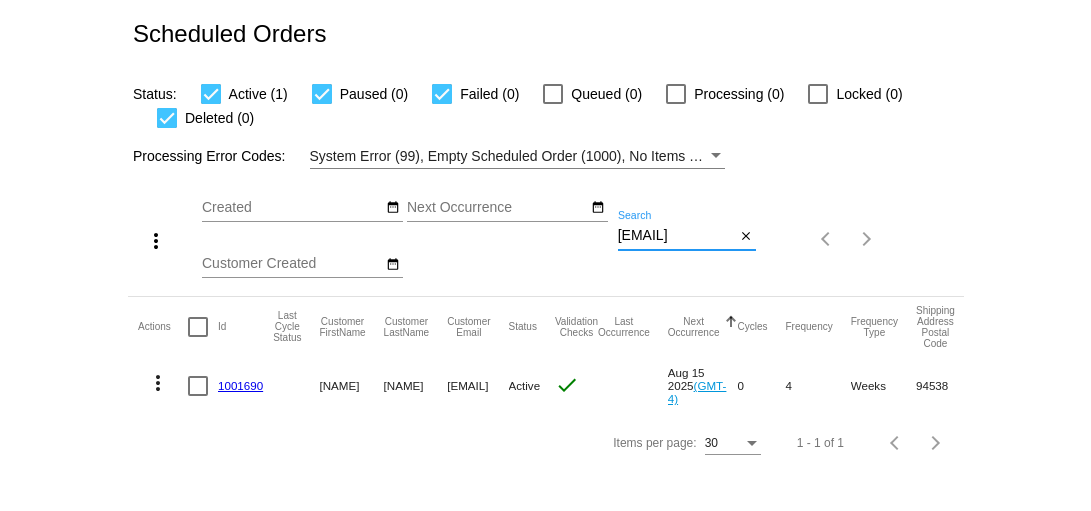 scroll, scrollTop: 0, scrollLeft: 0, axis: both 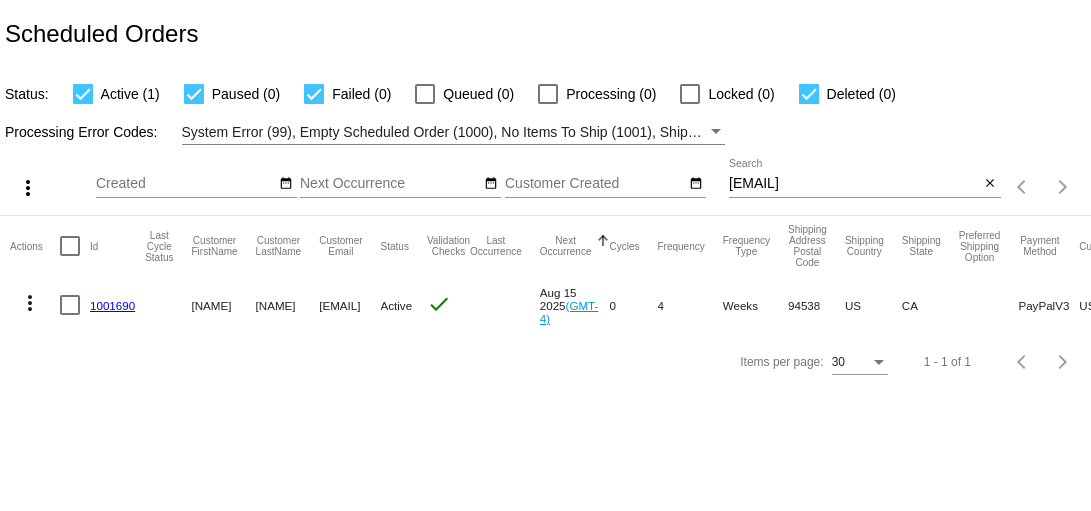 click on "1001690" 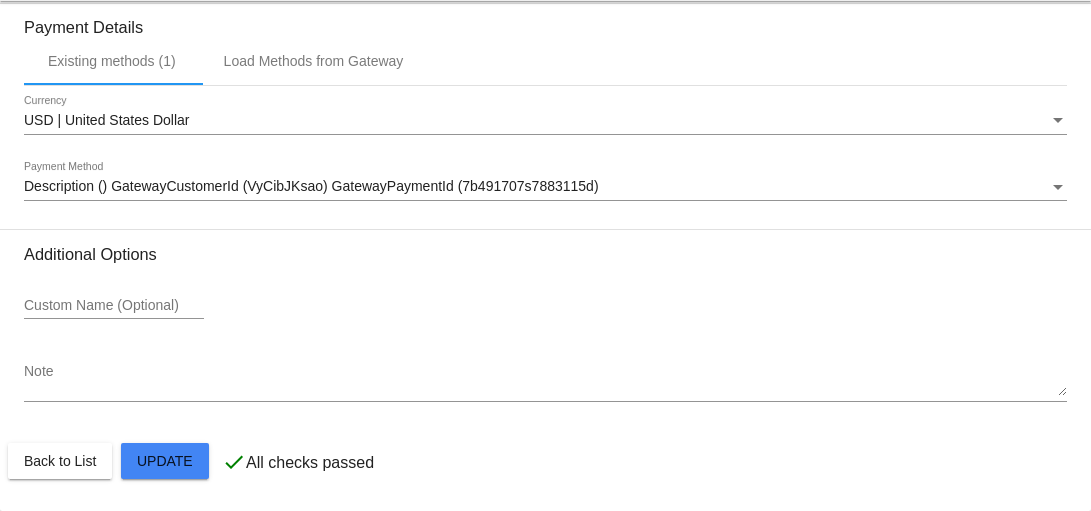 scroll, scrollTop: 1791, scrollLeft: 0, axis: vertical 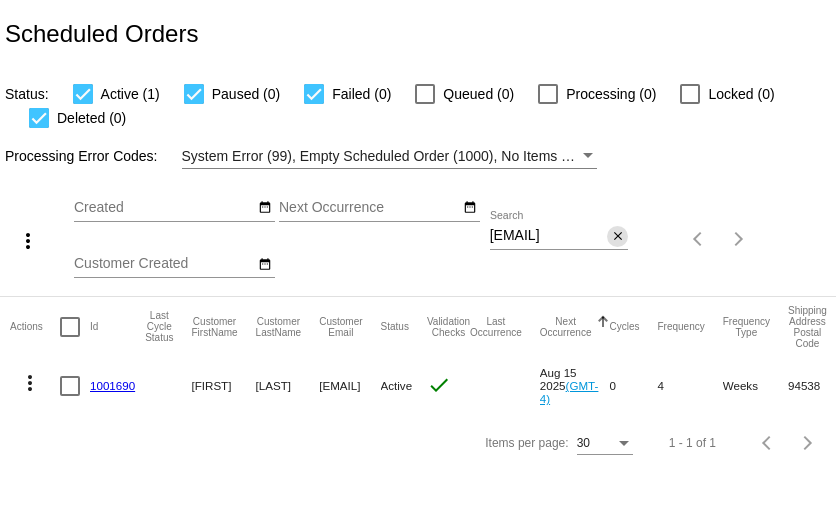 click on "close" 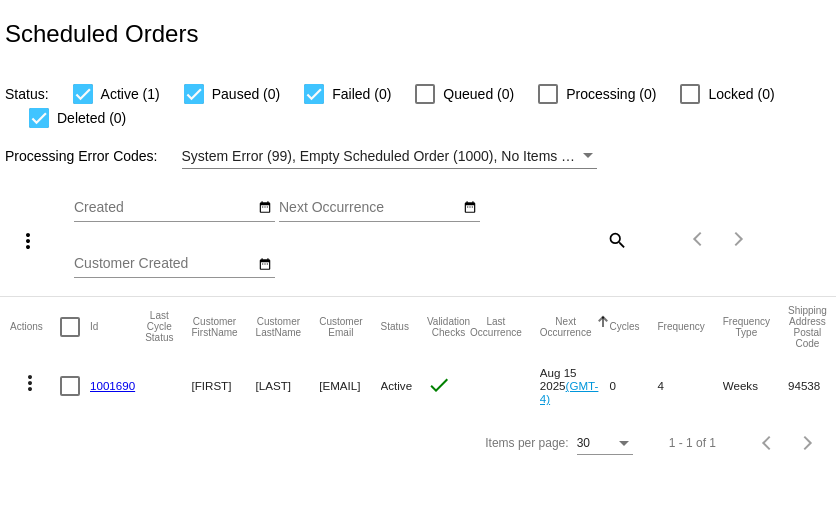 click on "search" 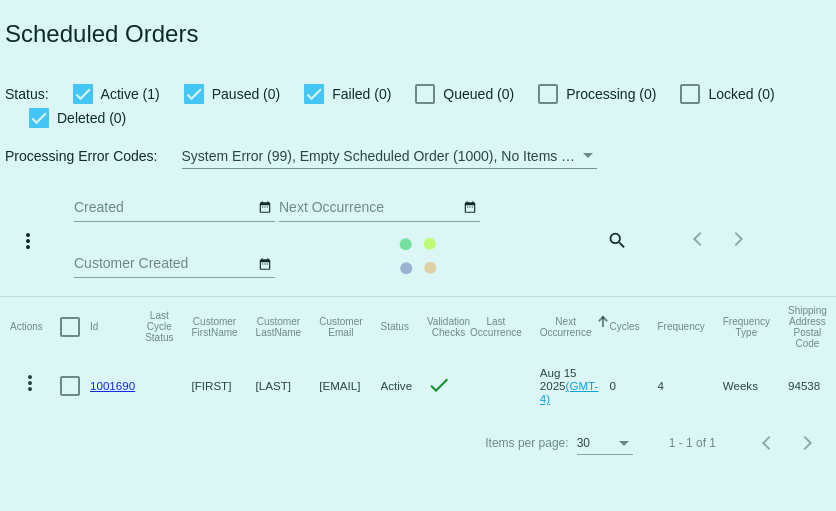 click on "Actions
Id   Last Cycle Status   Customer FirstName   Customer LastName   Customer Email   Status   Validation Checks   Last Occurrence   Next Occurrence   Sorted by NextOccurrenceUtc ascending  Cycles   Frequency   Frequency Type   Shipping Address Postal Code
Shipping Country
Shipping State
Preferred Shipping Option
Payment Method   Currency   Total Product Quantity   Scheduled Order Subtotal
Scheduled Order LTV
more_vert
1001690
[FIRST]
[LAST]
[EMAIL]
Active
check
Aug 15 2025
(GMT-4)
0  4  Weeks  94538  US  CA    PayPalV3  USD  1  37.04  TBD" 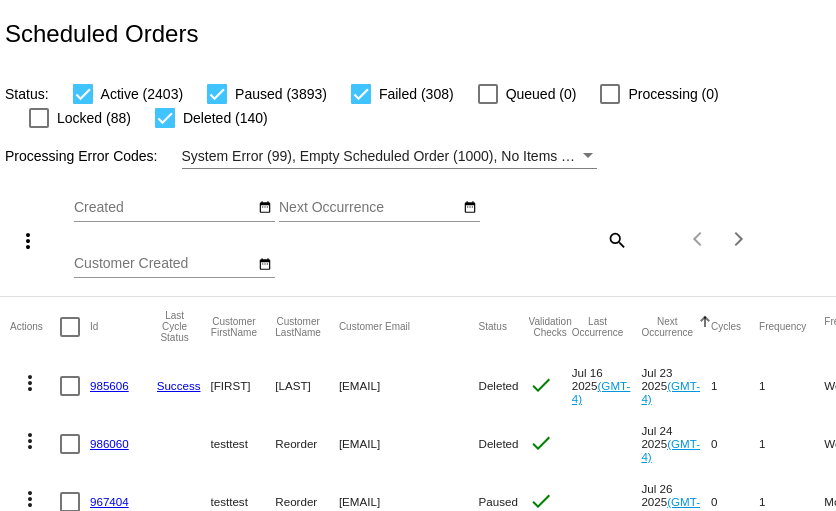 click on "search" 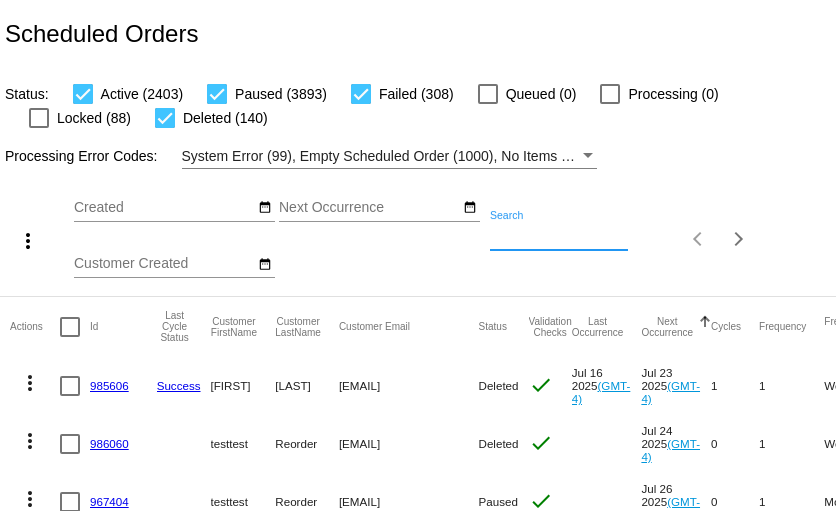 click on "Search" at bounding box center (559, 236) 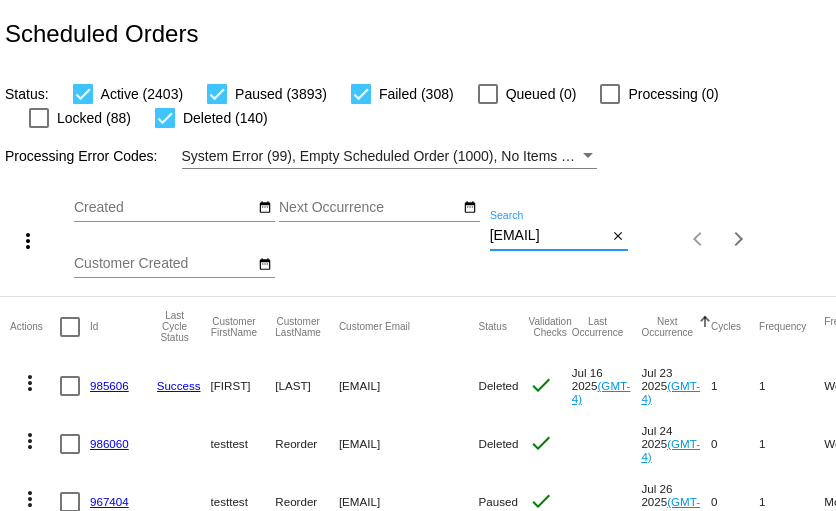 scroll, scrollTop: 0, scrollLeft: 34, axis: horizontal 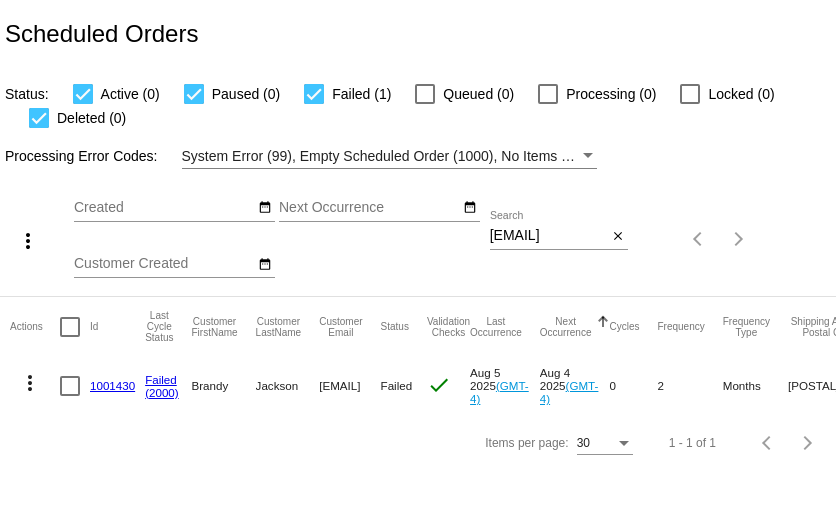 click on "1001430" 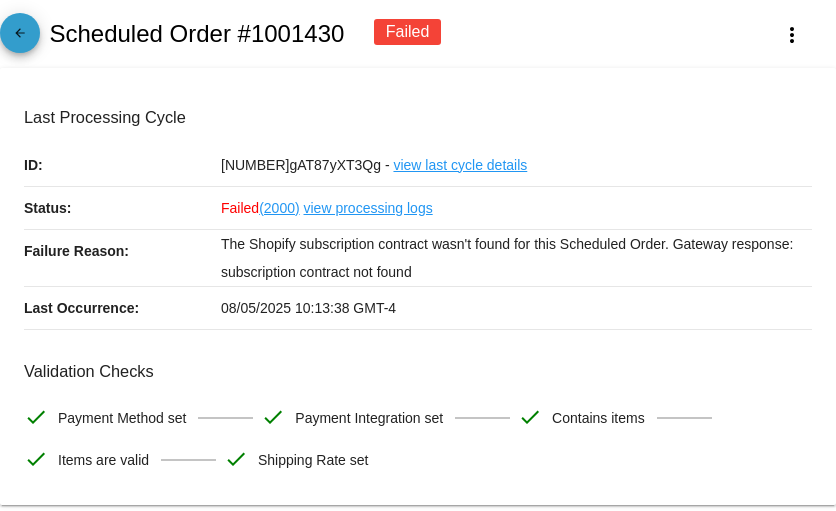 click on "arrow_back" 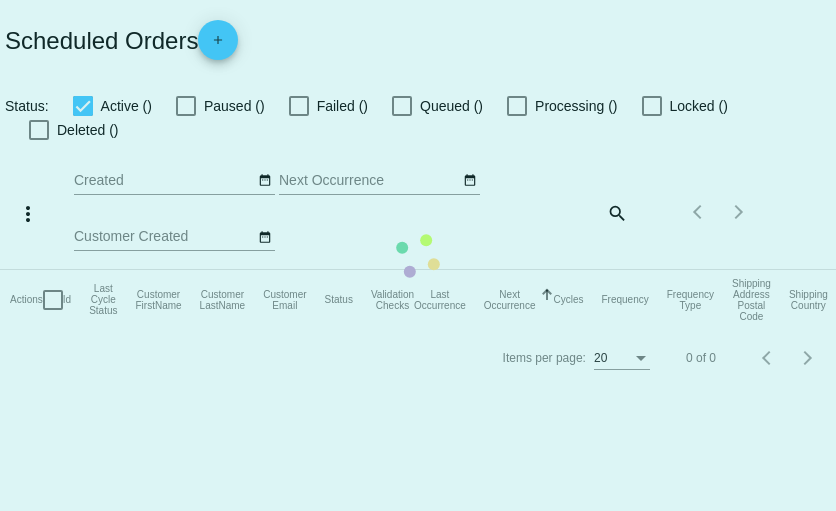 checkbox on "true" 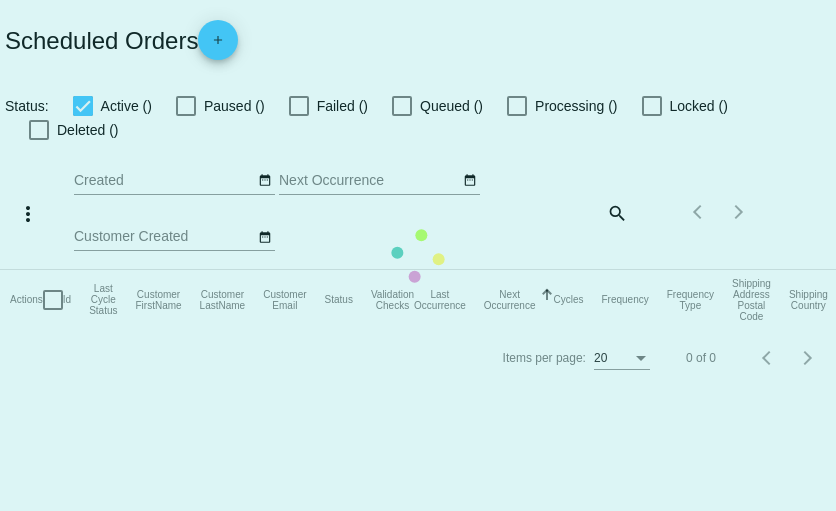 checkbox on "true" 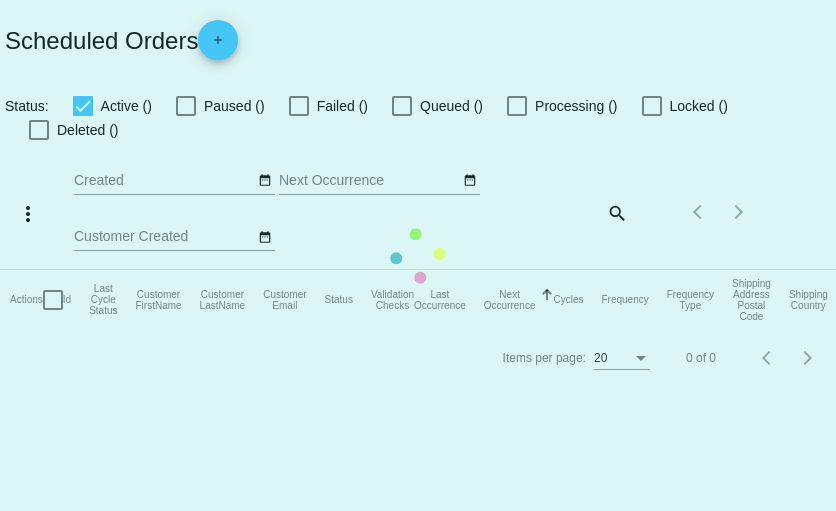 checkbox on "true" 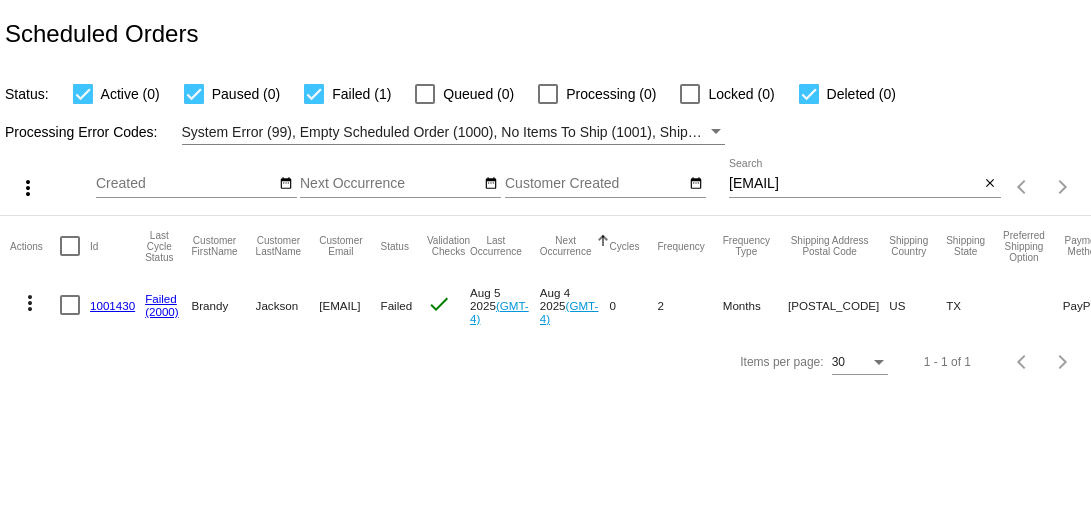 click on "[EMAIL]" at bounding box center (854, 184) 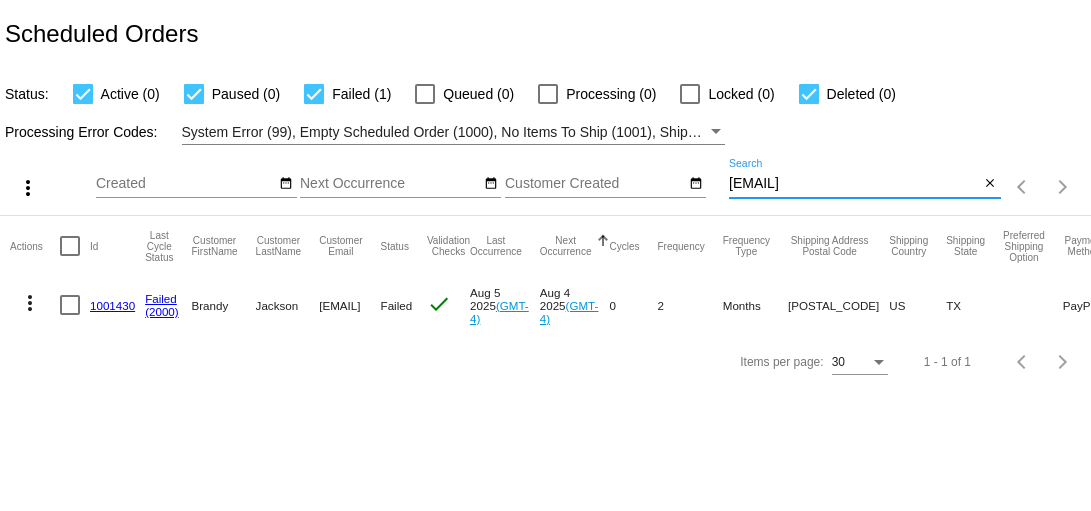 click on "[EMAIL]" at bounding box center [854, 184] 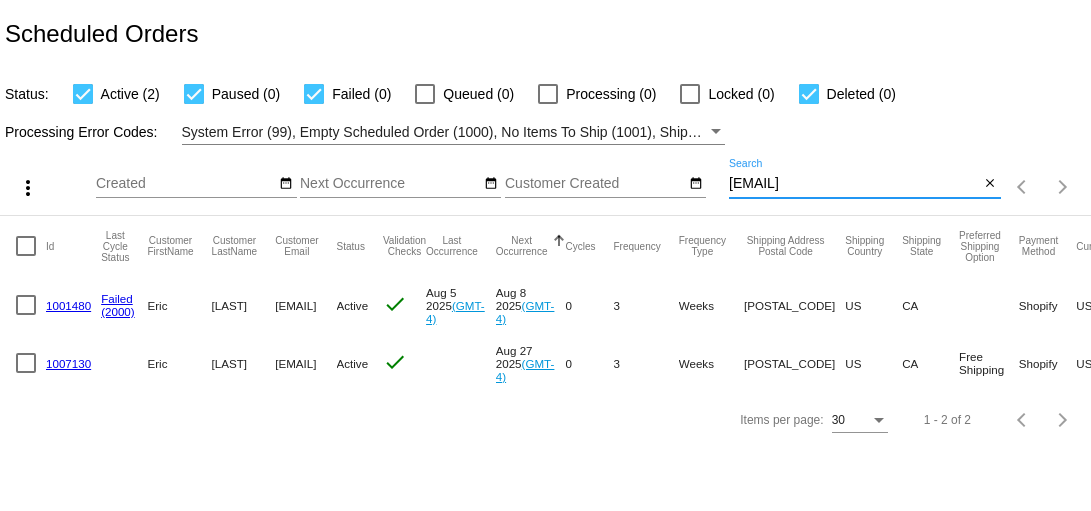 scroll, scrollTop: 0, scrollLeft: 34, axis: horizontal 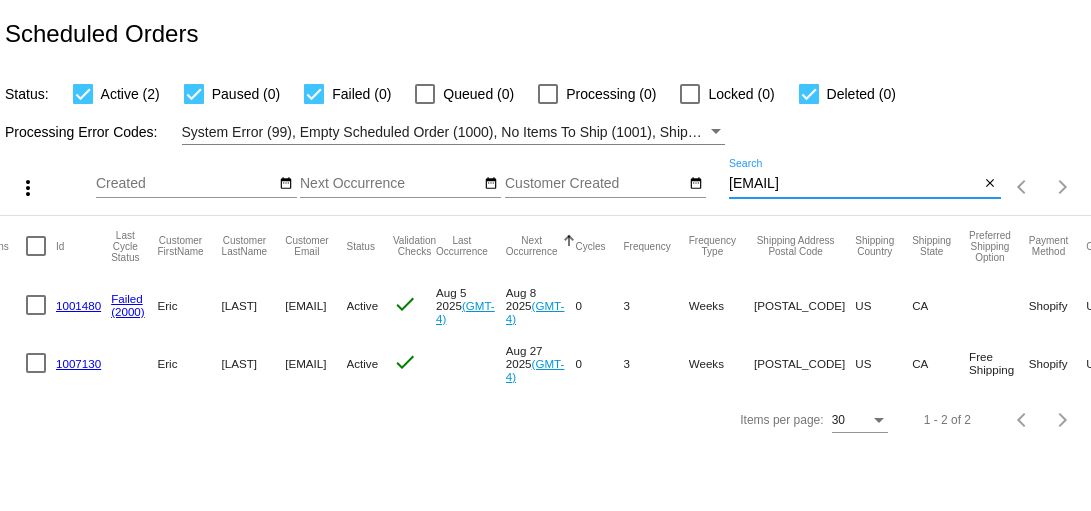 type on "[EMAIL]" 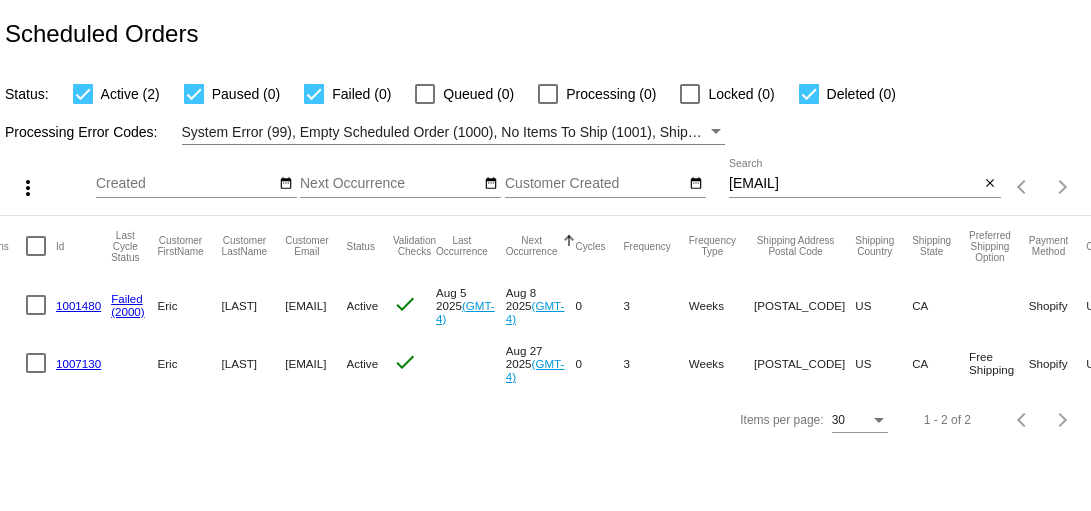 click on "1001480" 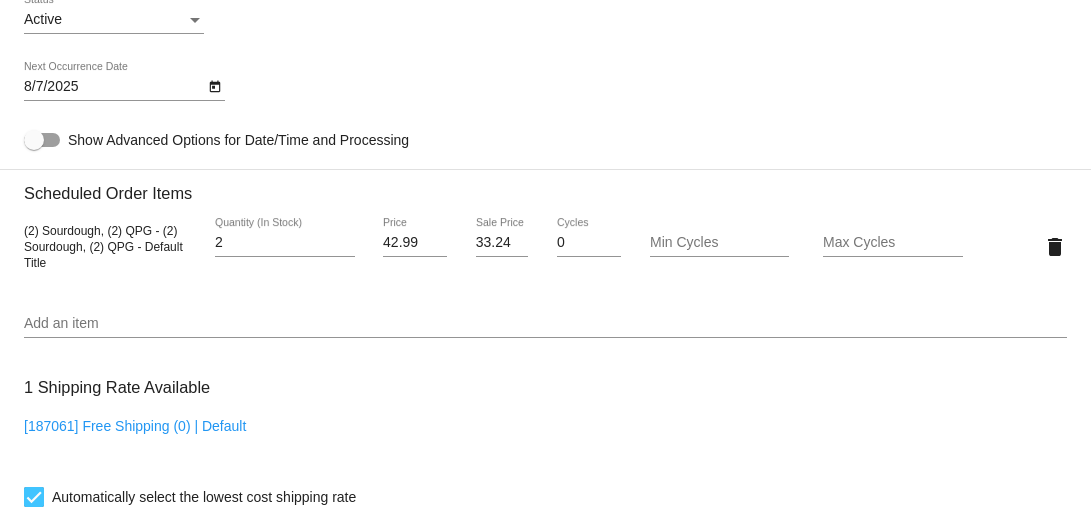 scroll, scrollTop: 1270, scrollLeft: 0, axis: vertical 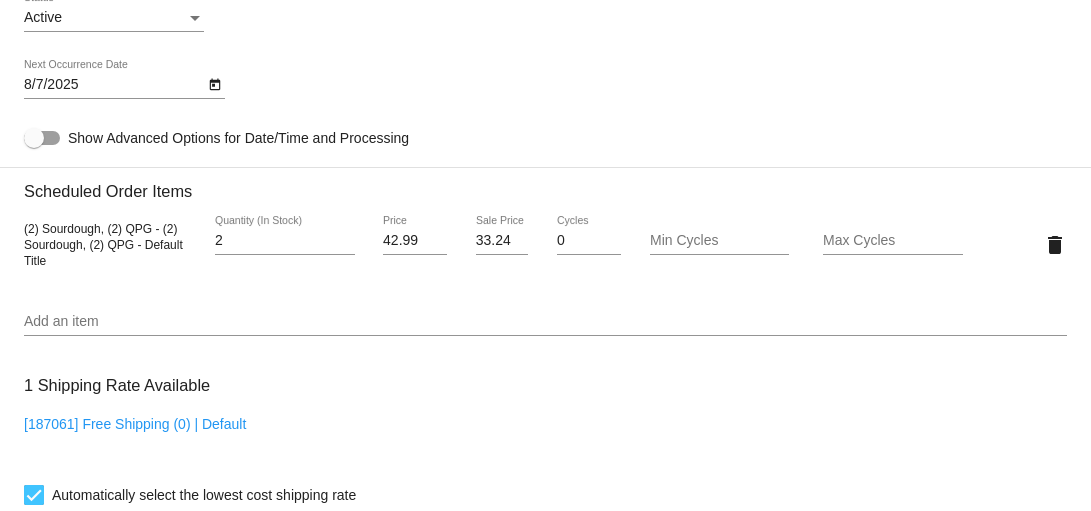drag, startPoint x: 369, startPoint y: 293, endPoint x: 526, endPoint y: 298, distance: 157.0796 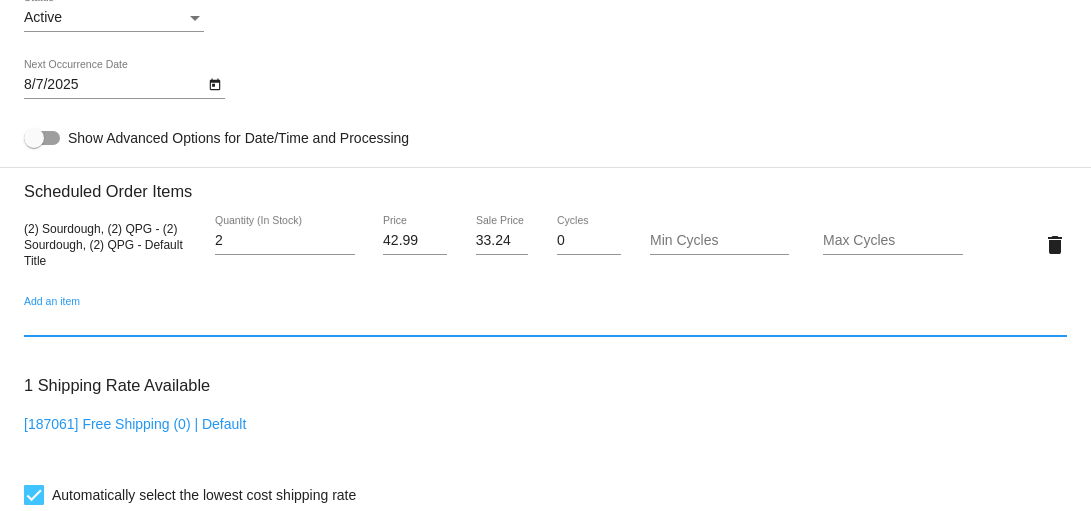 click on "Add an item" 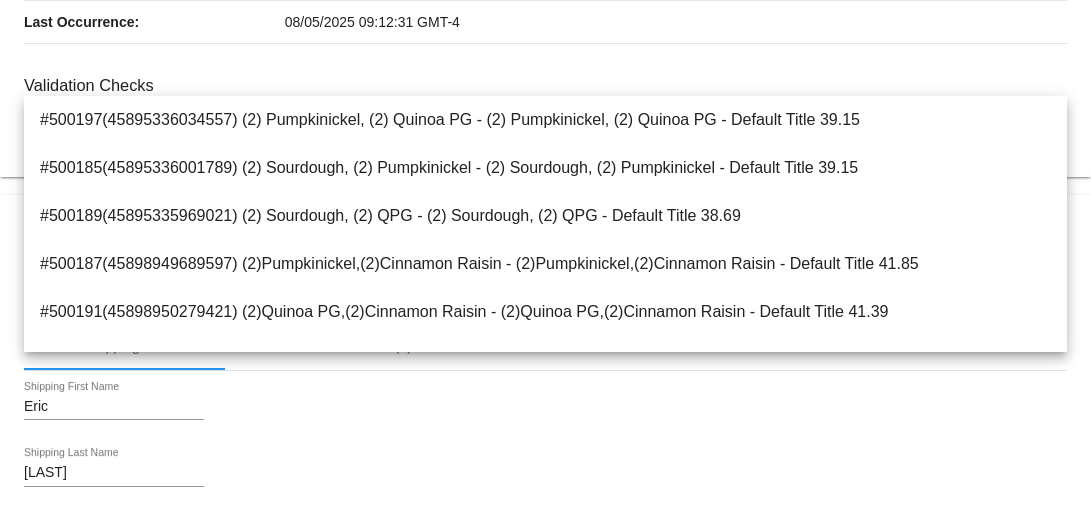 scroll, scrollTop: 0, scrollLeft: 0, axis: both 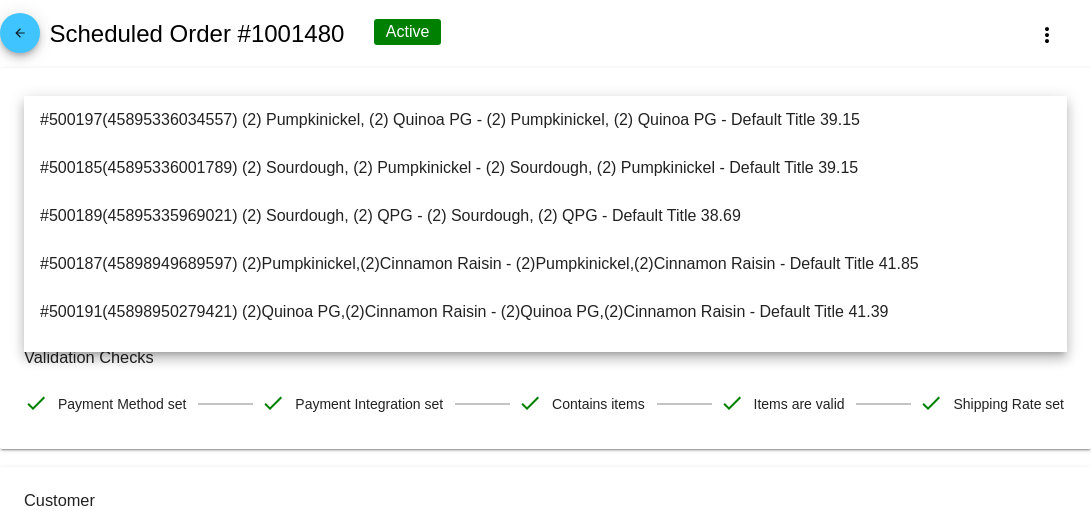 click on "arrow_back" 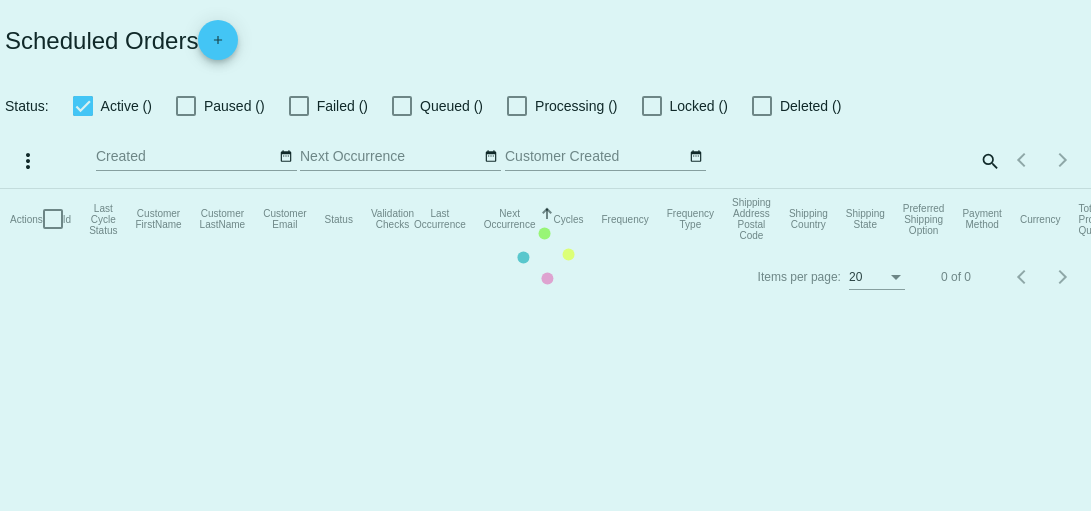 checkbox on "true" 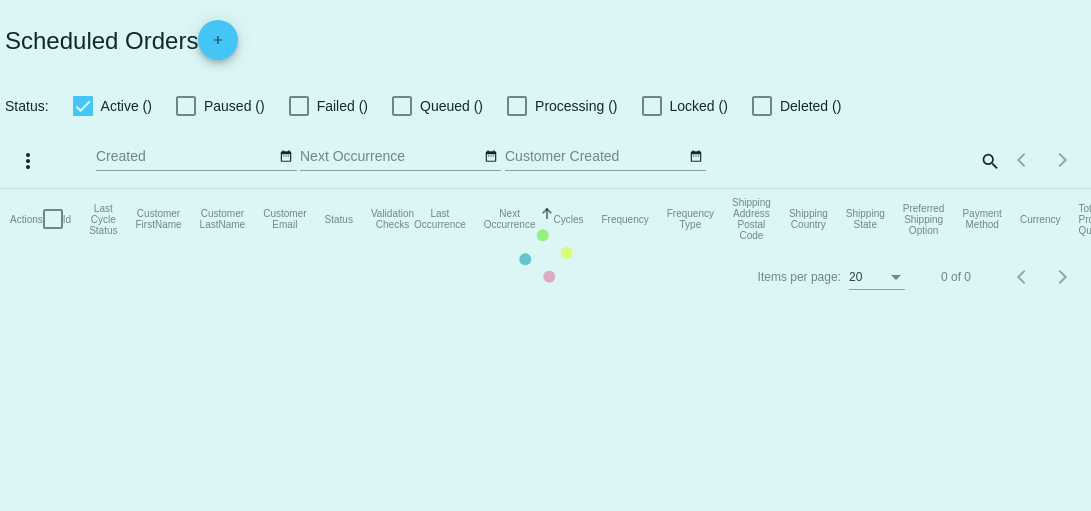 checkbox on "true" 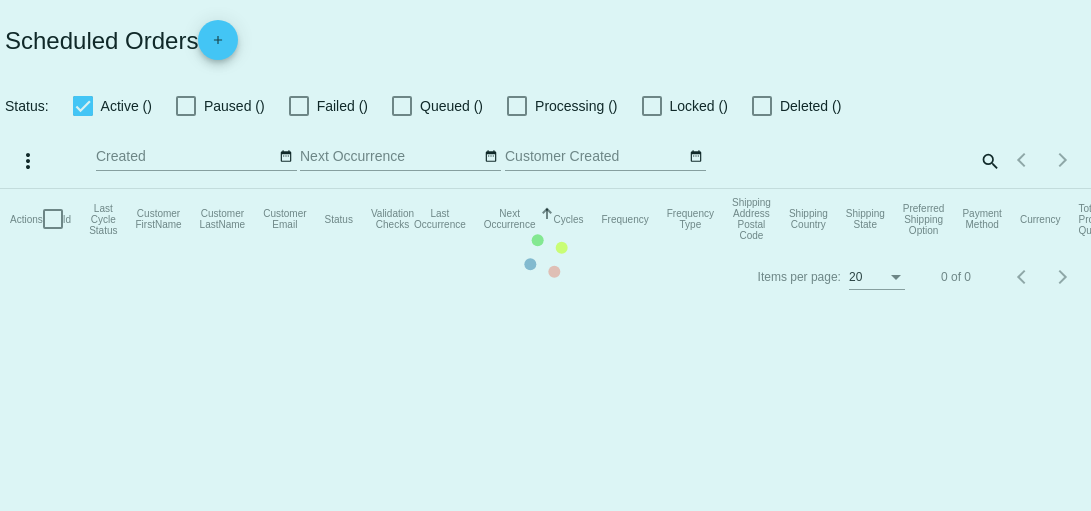 checkbox on "true" 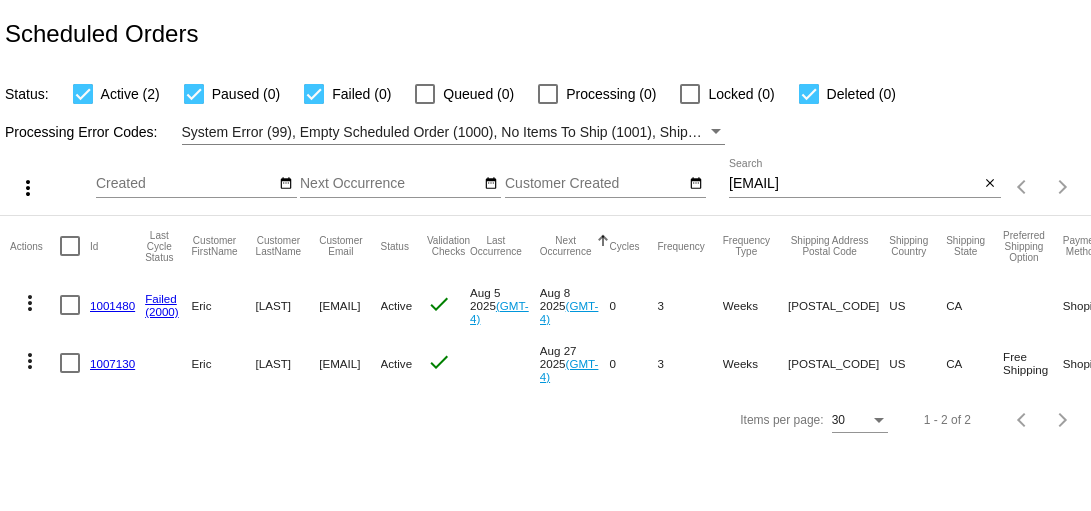 click on "1007130" 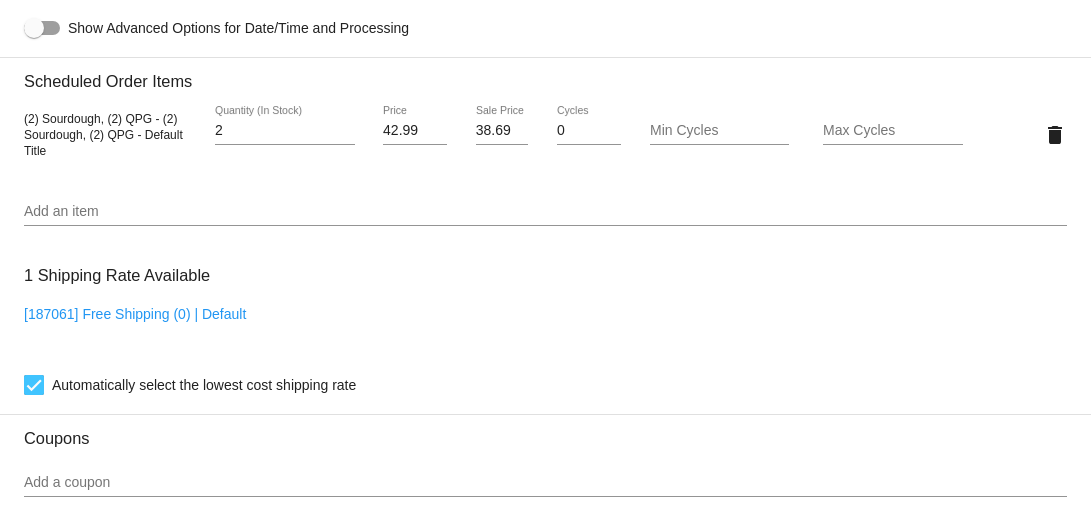 scroll, scrollTop: 618, scrollLeft: 0, axis: vertical 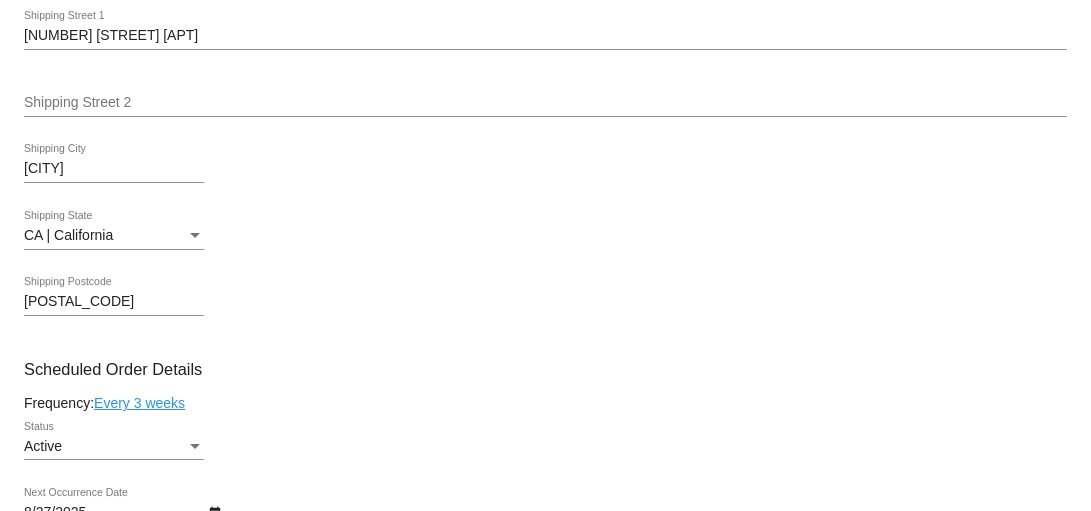 click on "Shipping Street 2" at bounding box center [545, 106] 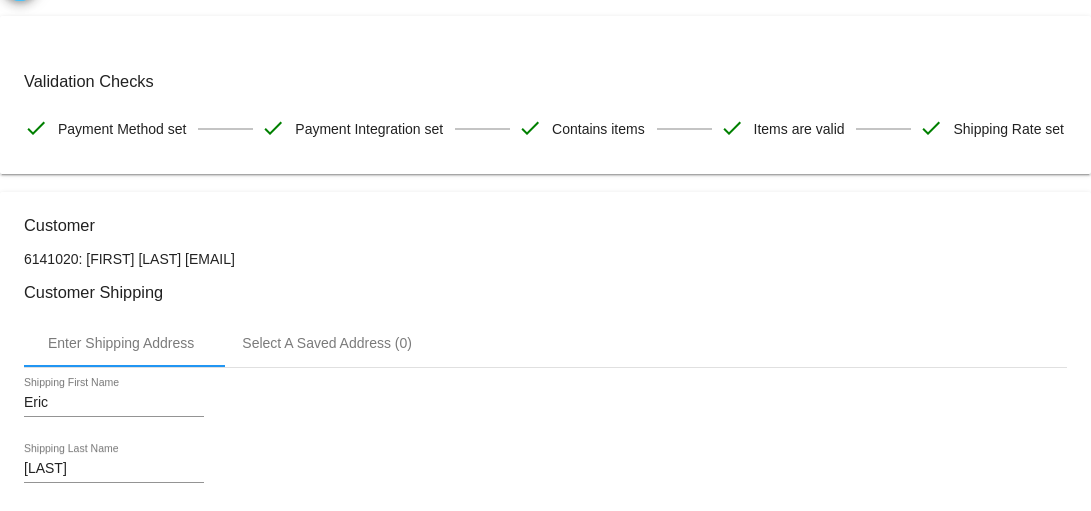 scroll, scrollTop: 0, scrollLeft: 0, axis: both 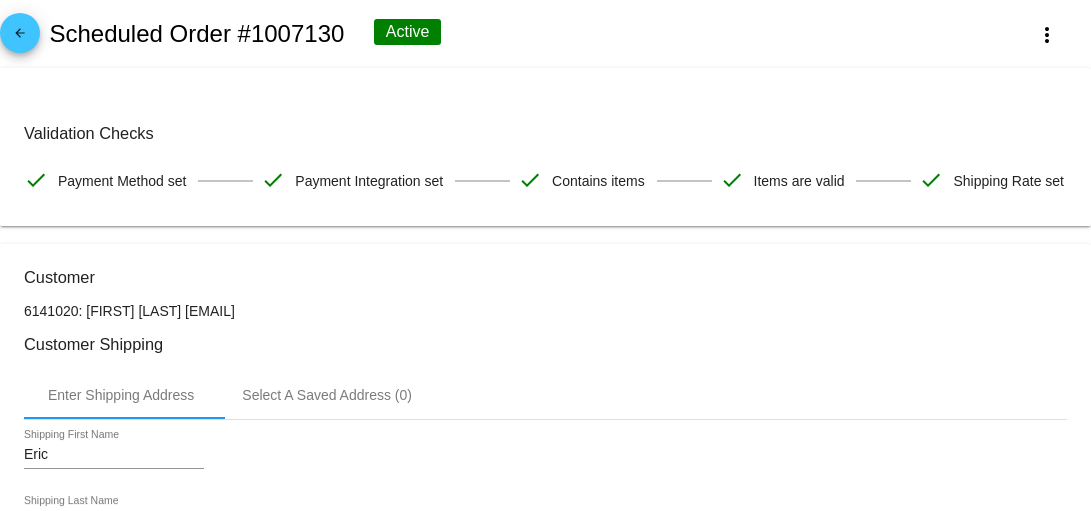 click on "arrow_back" 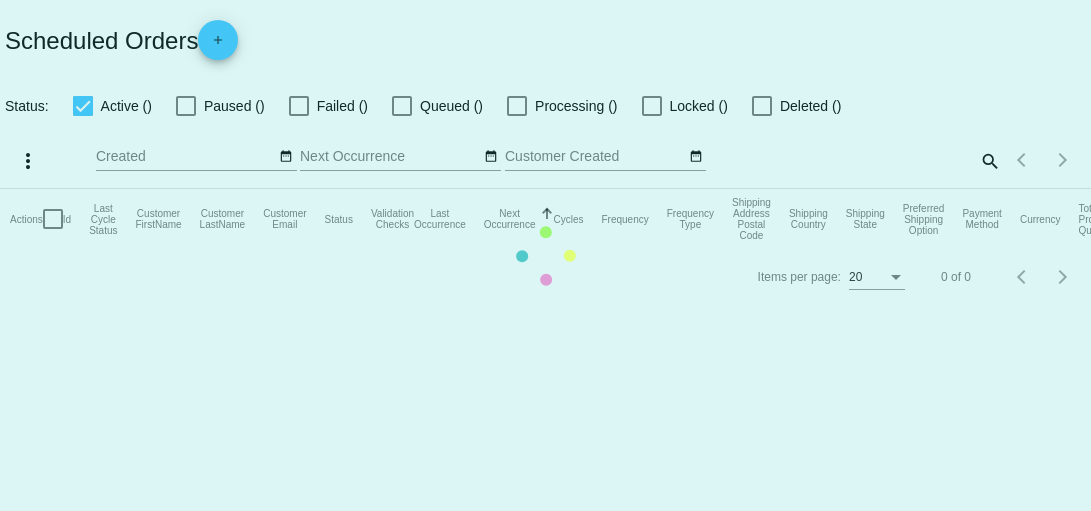 checkbox on "true" 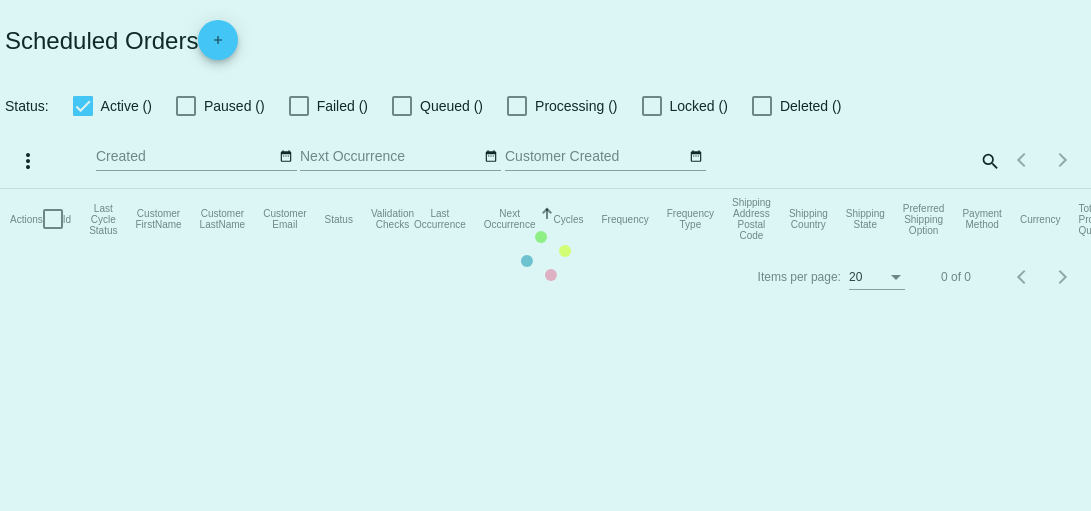 checkbox on "true" 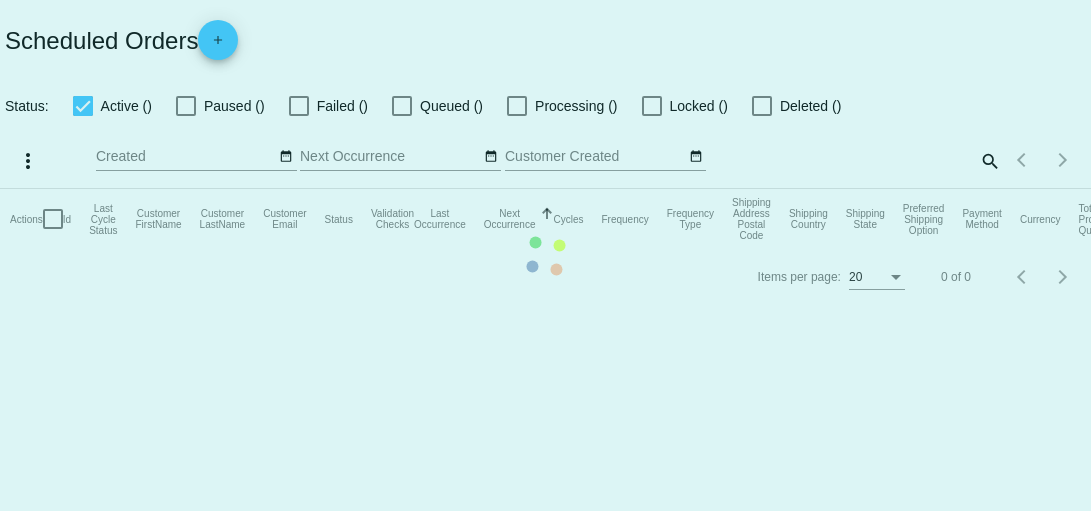 checkbox on "true" 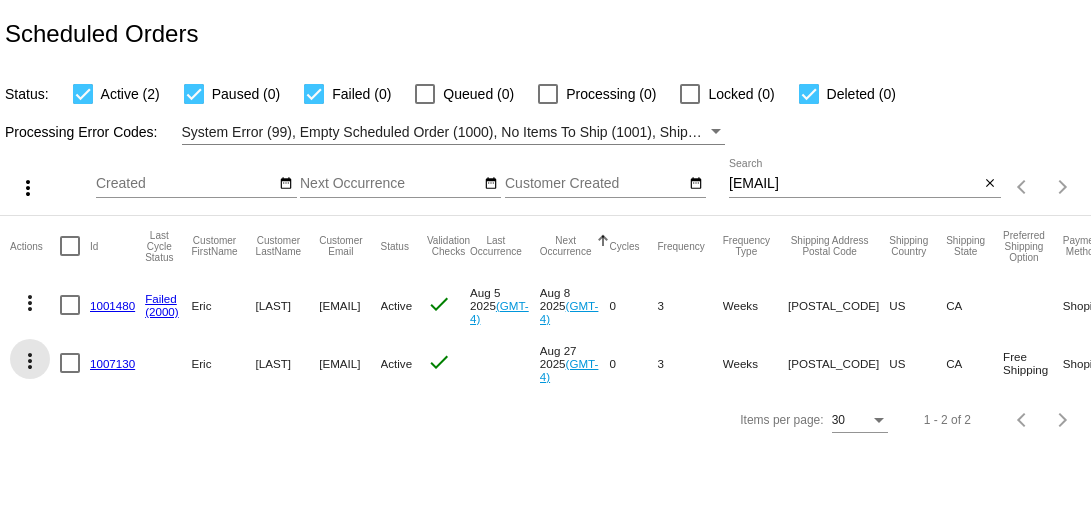 click on "more_vert" 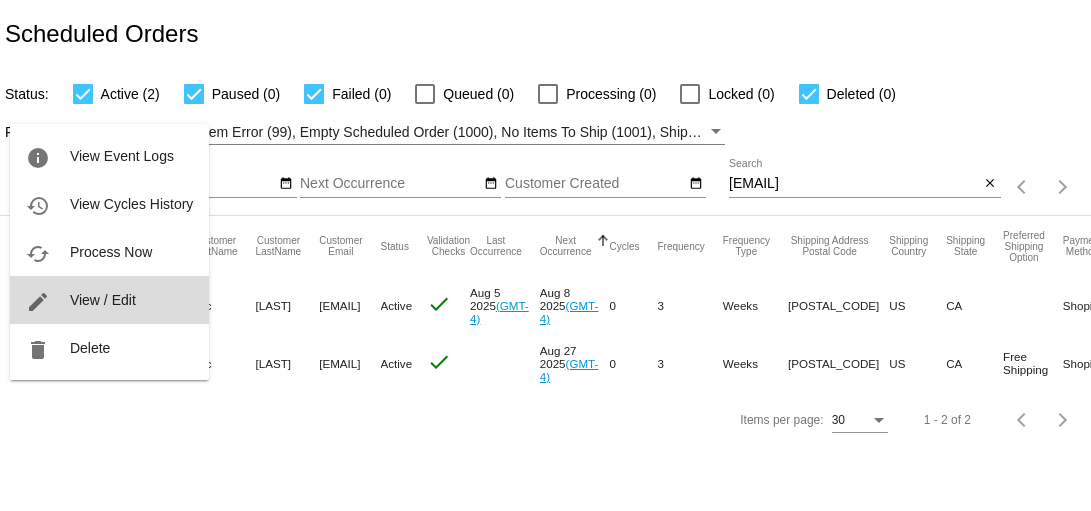 click on "View / Edit" at bounding box center [103, 300] 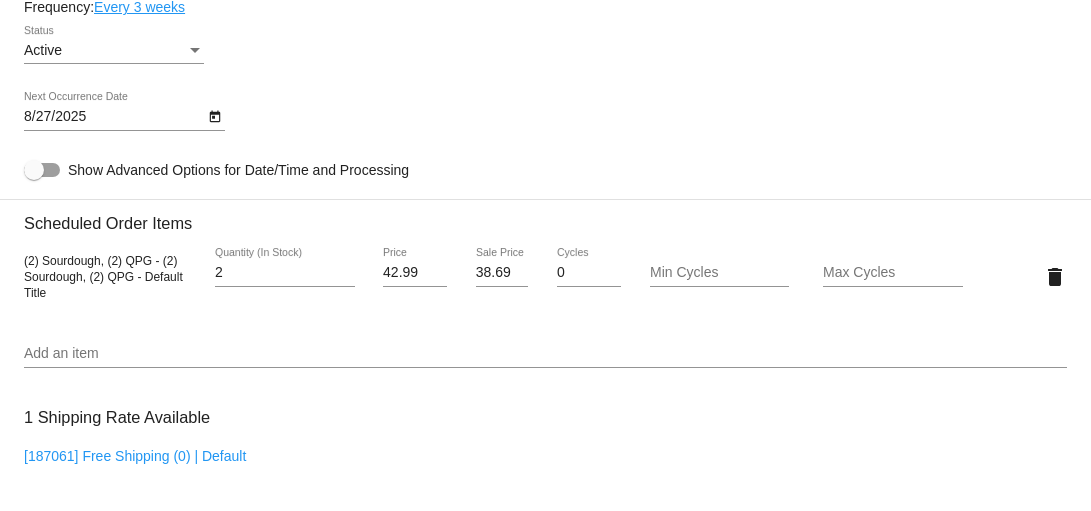 scroll, scrollTop: 1019, scrollLeft: 0, axis: vertical 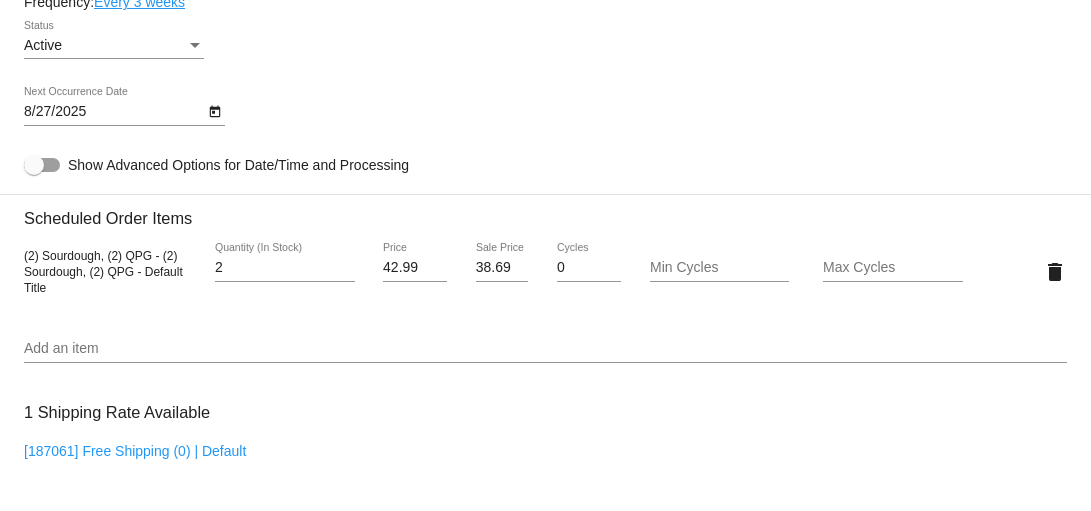 click on "2" at bounding box center (285, 268) 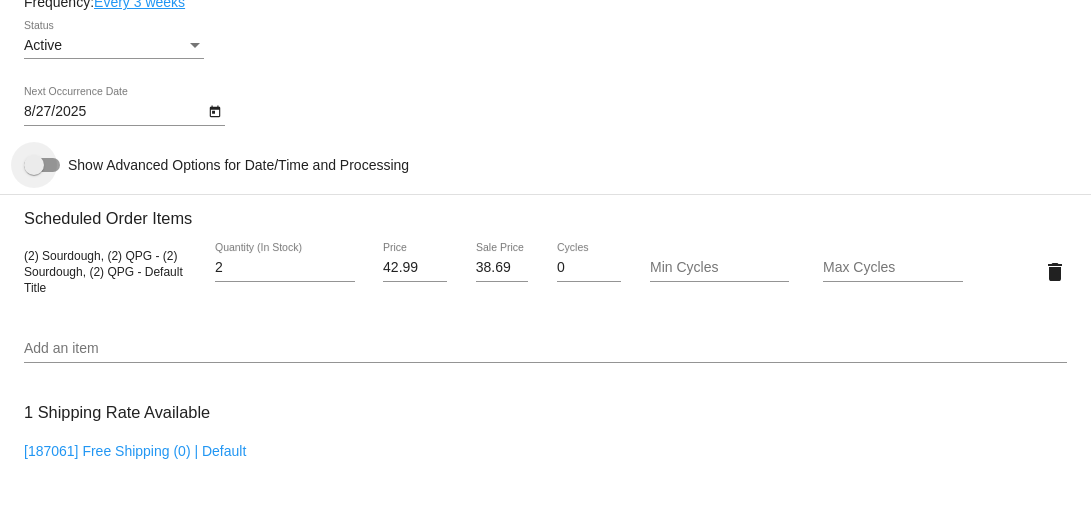 click on "Show Advanced Options for Date/Time and Processing" at bounding box center (238, 165) 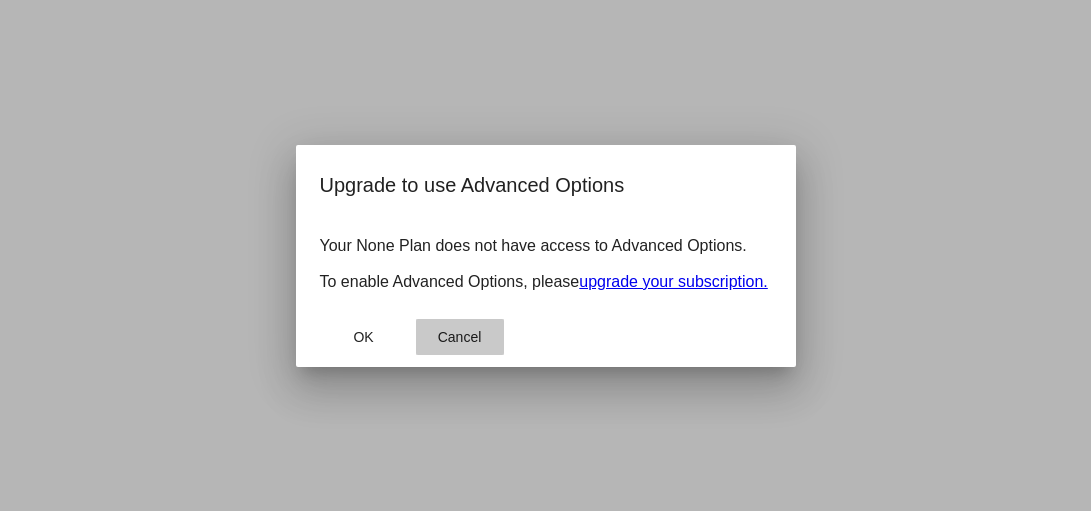 click on "Cancel" 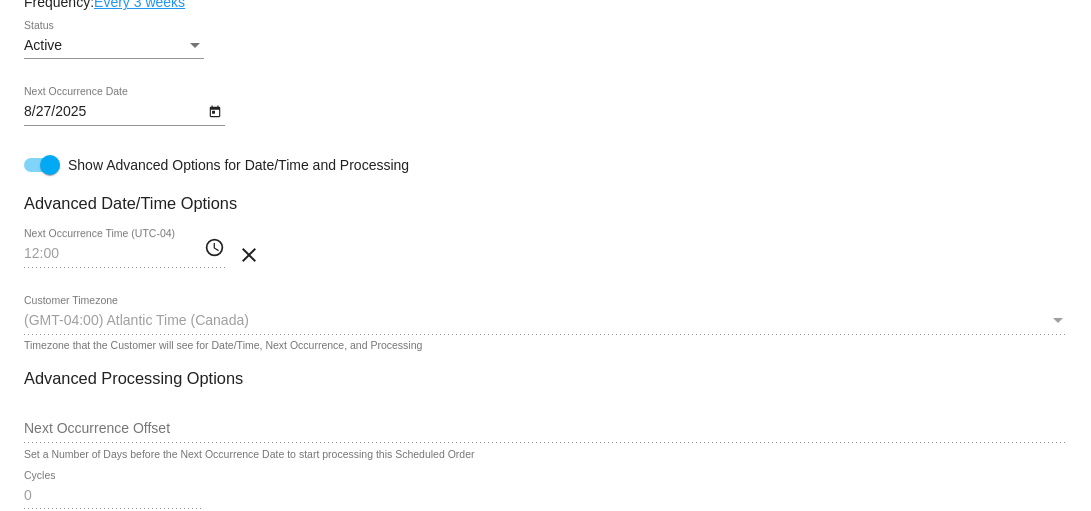 click on "Frequency:
Every 3 weeks" 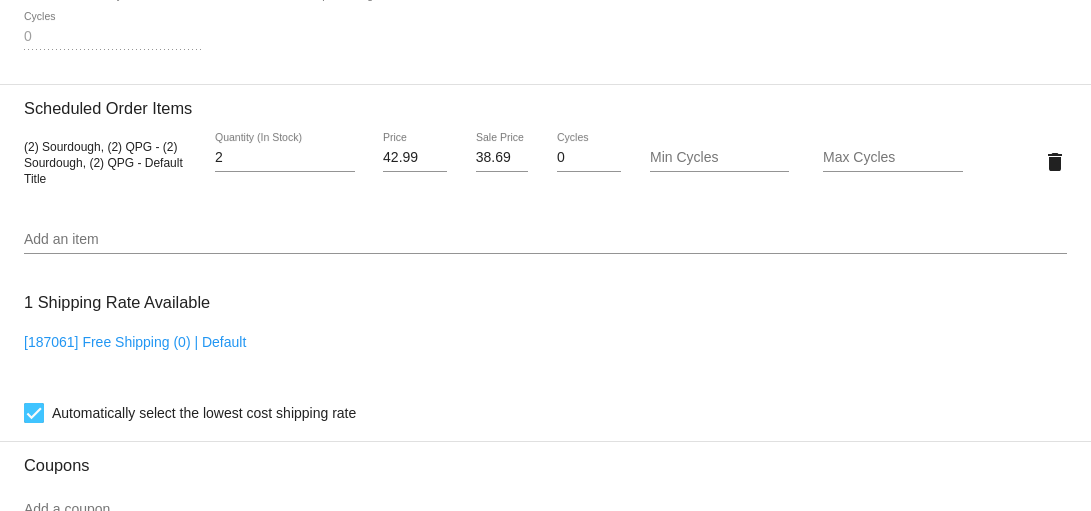scroll, scrollTop: 1484, scrollLeft: 0, axis: vertical 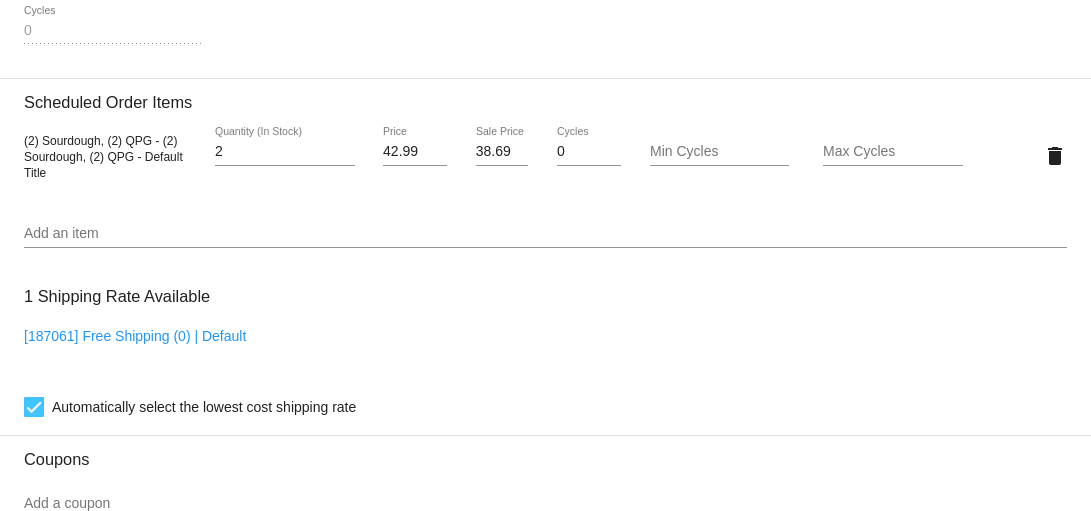 click on "Add an item" at bounding box center [545, 234] 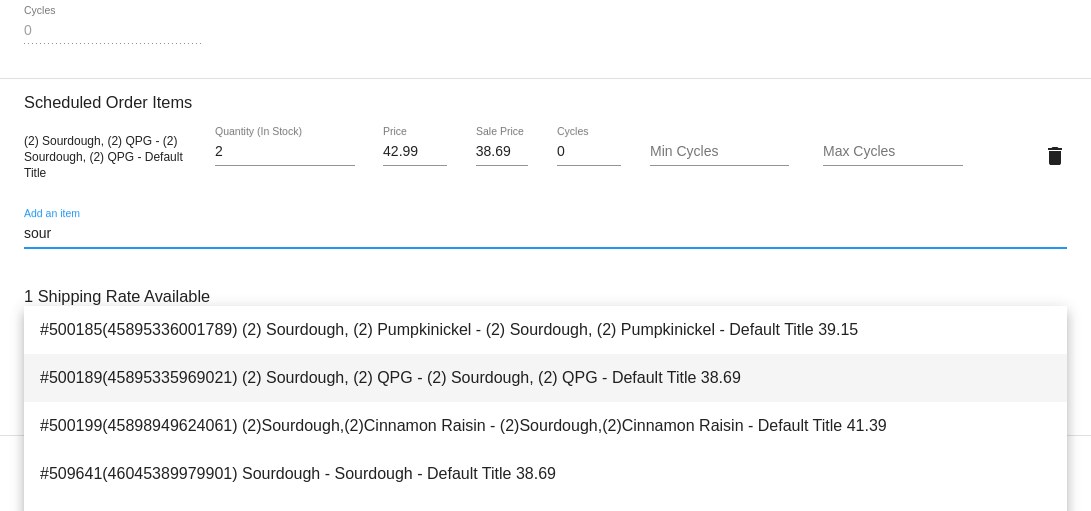 type on "sour" 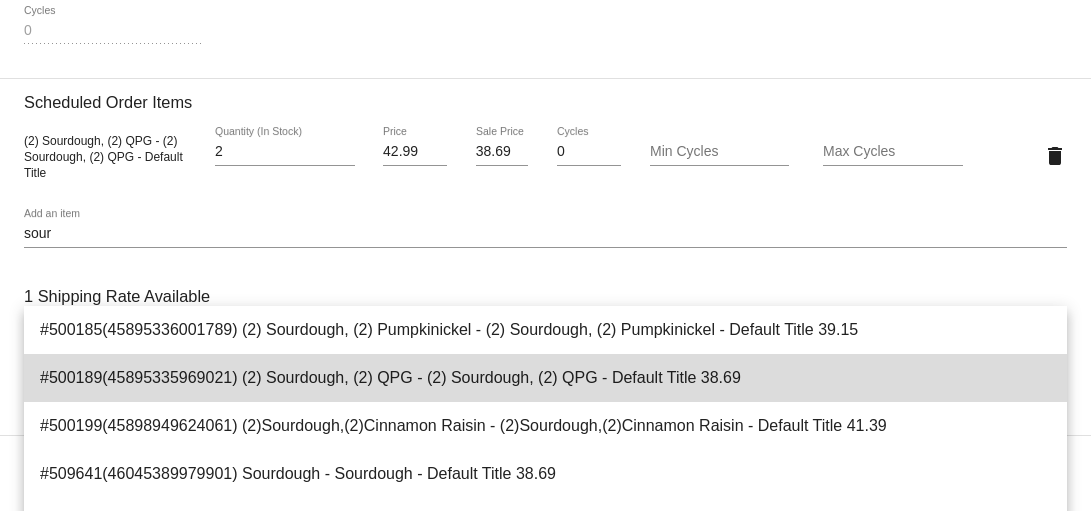 click on "#500189(45895335969021) (2) Sourdough, (2) QPG - (2) Sourdough, (2) QPG - Default Title 38.69" at bounding box center [545, 378] 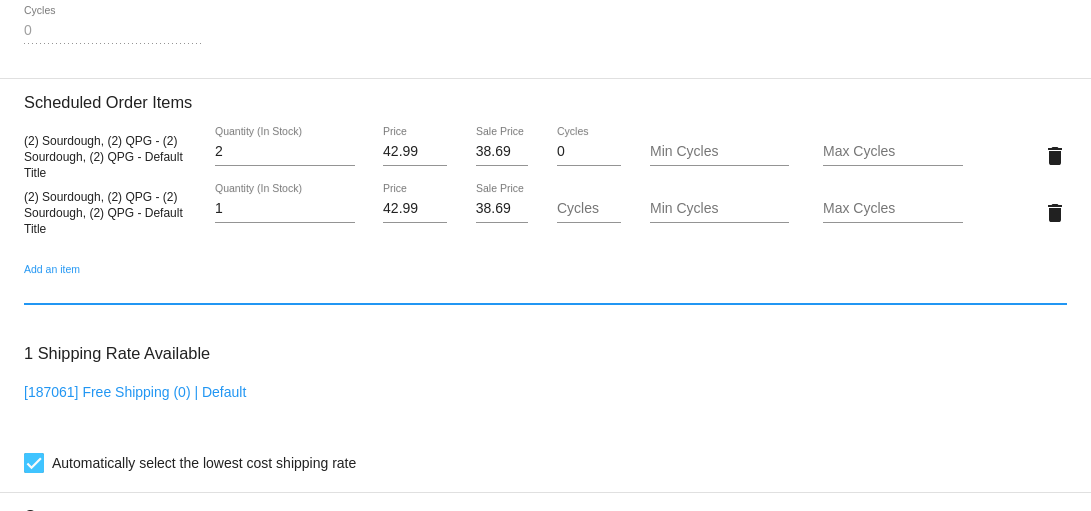 type on "C" 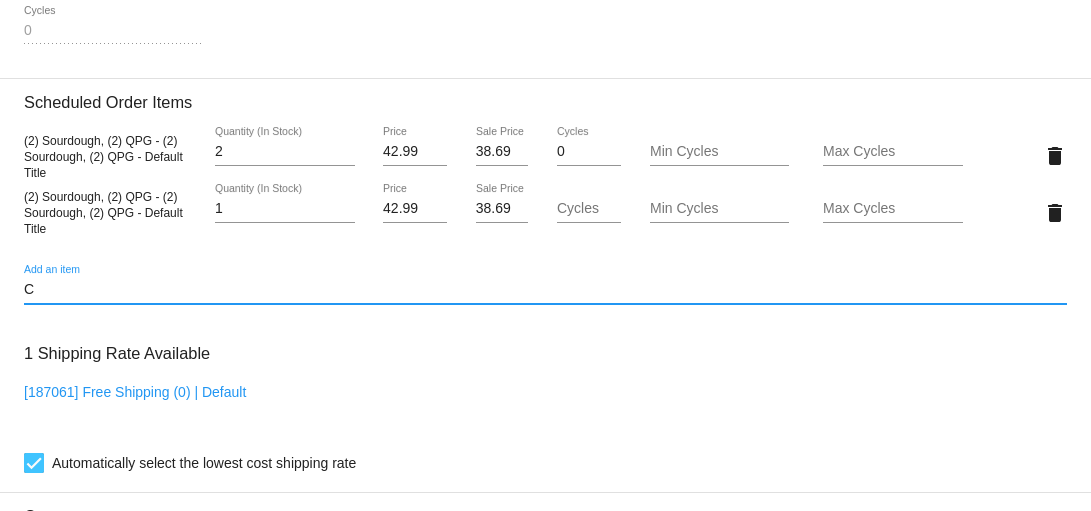 type 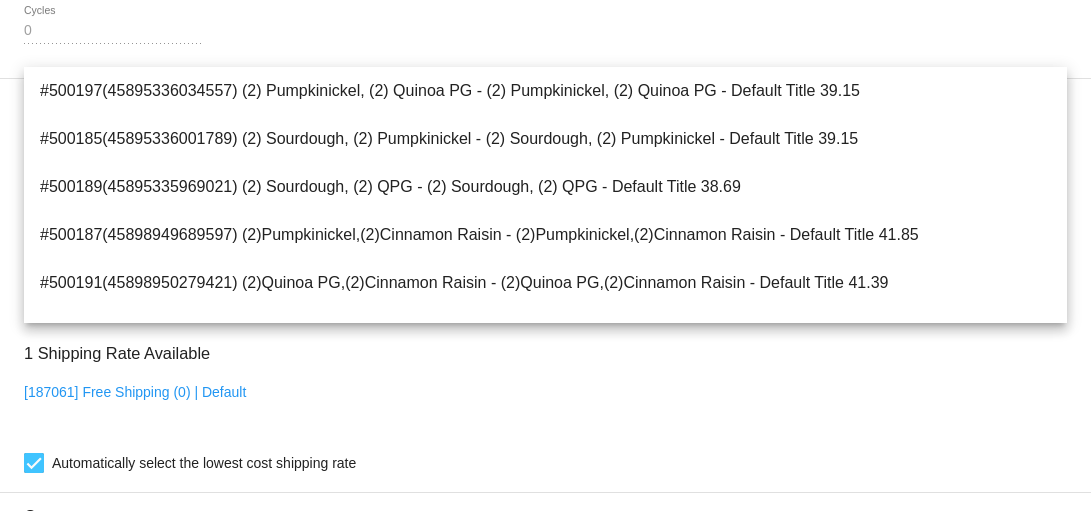 click on "Customer Shipping
Enter Shipping Address Select A Saved Address (0)
[FIRST]
Shipping First Name
[LAST]
Shipping Last Name
US | USA
Shipping Country
[NUMBER] [STREET]
Shipping Street 1
Shipping Street 2
[CITY]
Shipping City
CA | California
Shipping State
[POSTAL_CODE]
Shipping Postcode
Scheduled Order Details
Frequency:
Every 3 weeks
Active
Status" 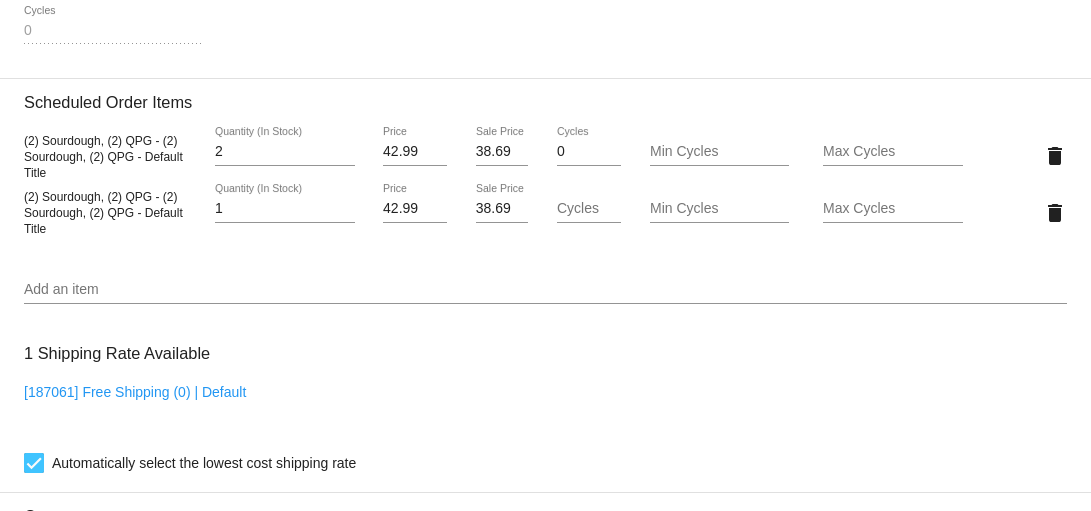 click on "1" at bounding box center (285, 209) 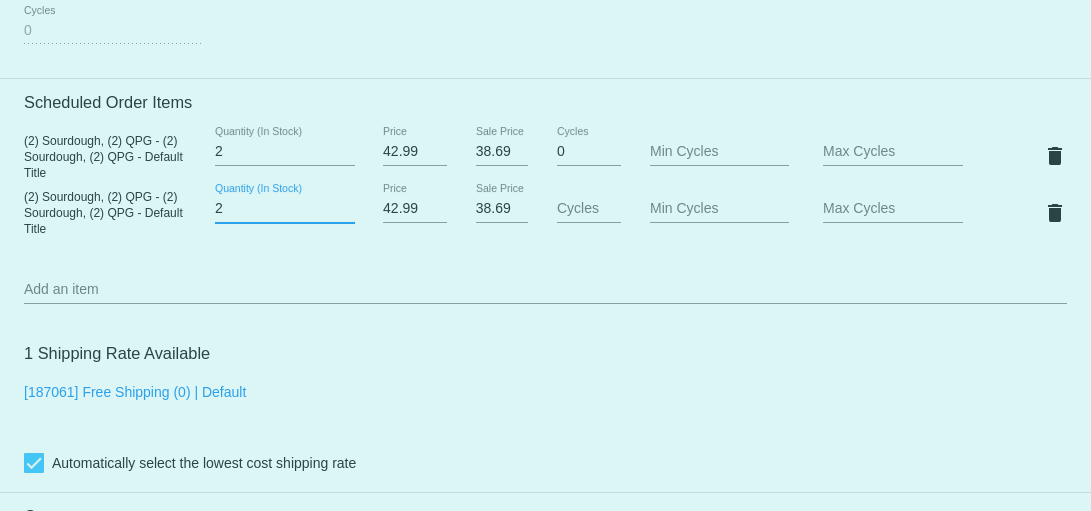 type on "2" 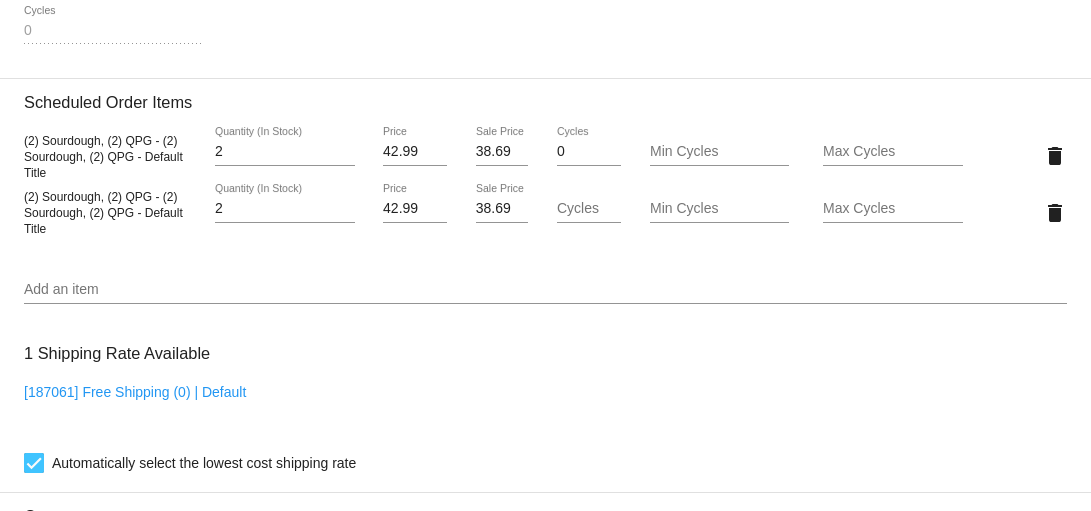 click 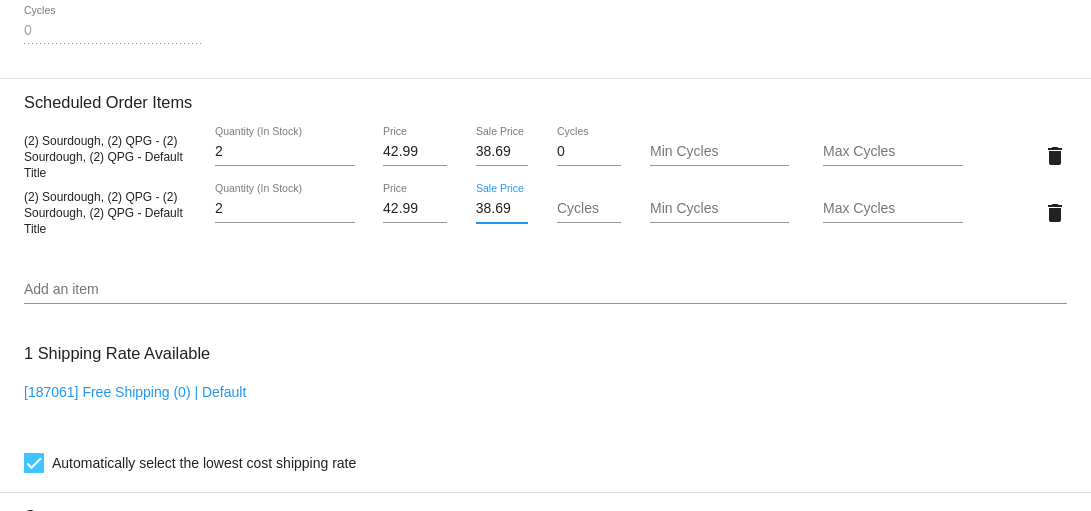 click on "38.69" at bounding box center (502, 209) 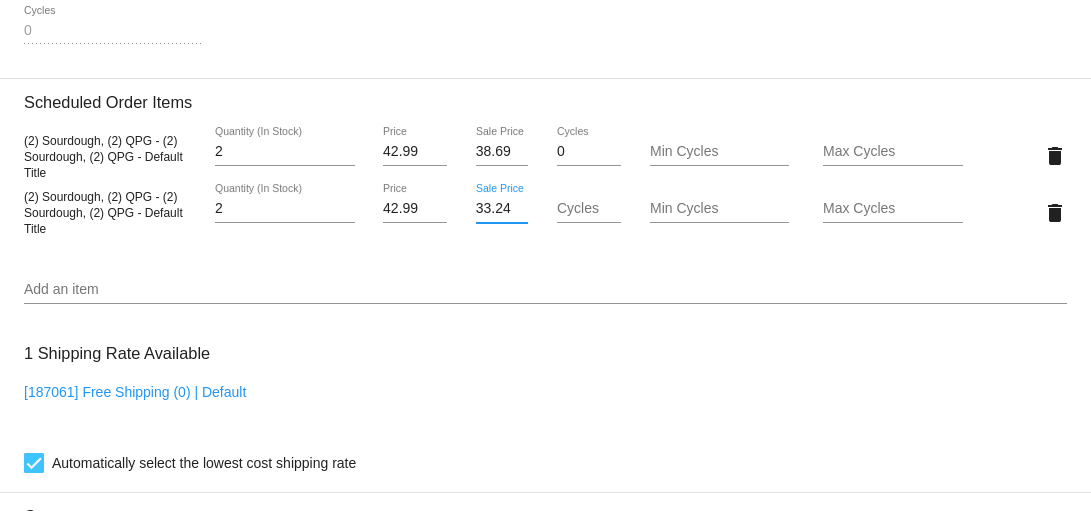 type on "33.24" 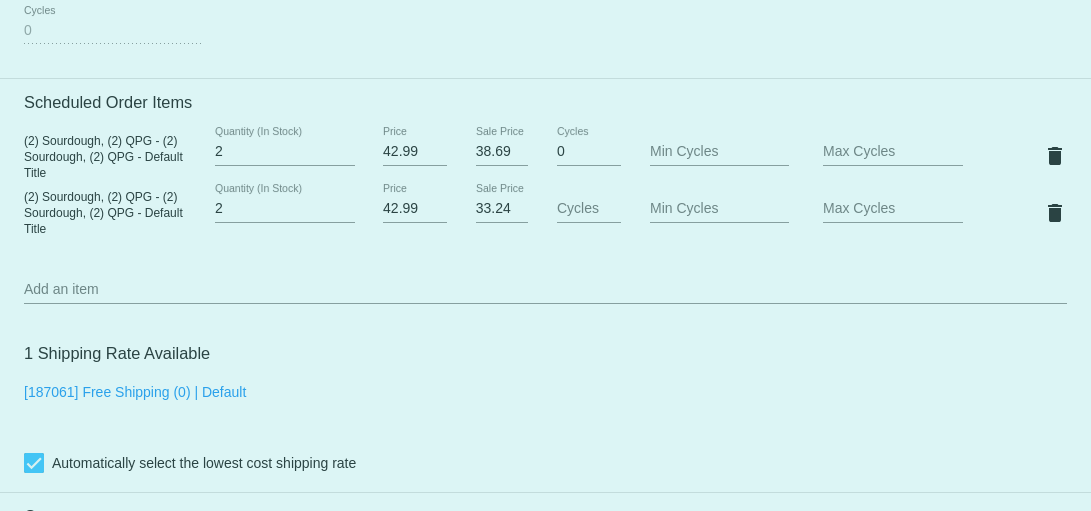click on "Customer Shipping
Enter Shipping Address Select A Saved Address (0)
[FIRST]
Shipping First Name
[LAST]
Shipping Last Name
US | USA
Shipping Country
[NUMBER] [STREET]
Shipping Street 1
Shipping Street 2
[CITY]
Shipping City
CA | California
Shipping State
[POSTAL_CODE]
Shipping Postcode
Scheduled Order Details
Frequency:
Every 3 weeks
Active
Status" 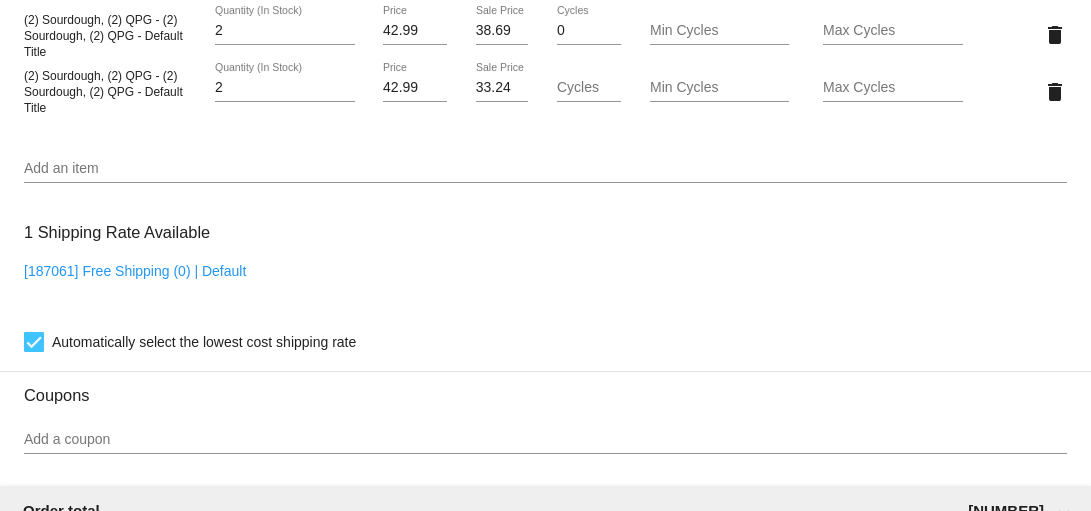 scroll, scrollTop: 1601, scrollLeft: 0, axis: vertical 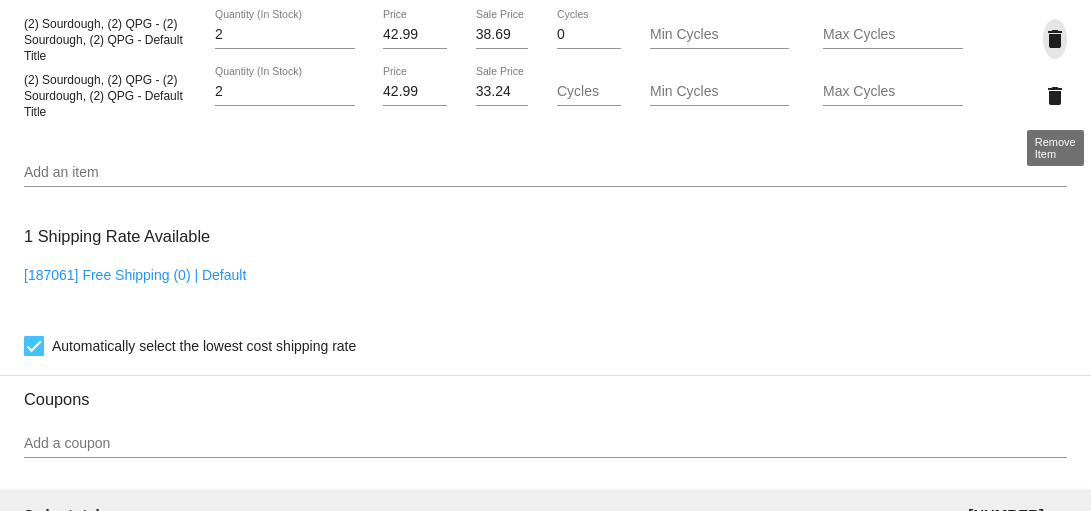 click on "delete" 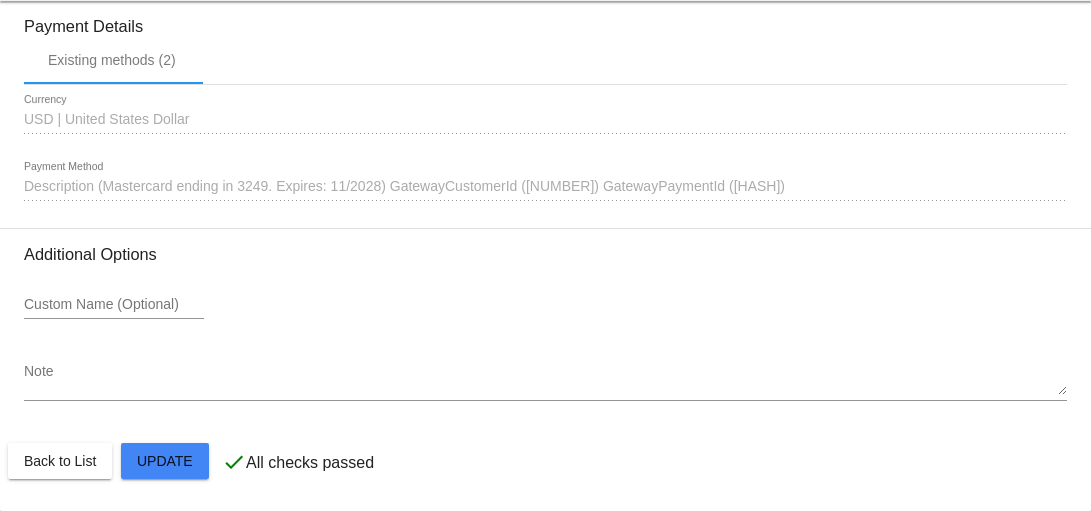 scroll, scrollTop: 2143, scrollLeft: 0, axis: vertical 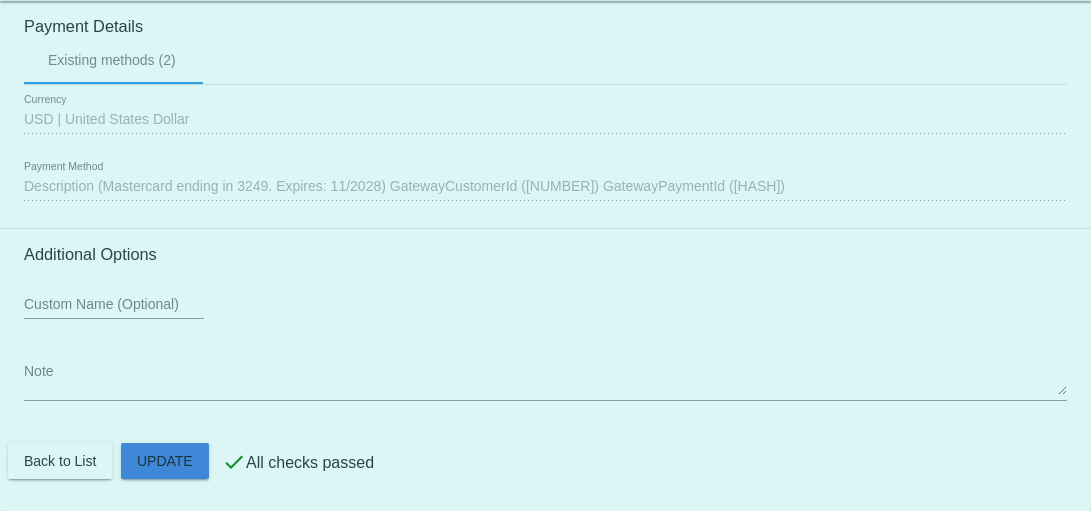 click on "Customer Shipping
Enter Shipping Address Select A Saved Address (0)
[FIRST]
Shipping First Name
[LAST]
Shipping Last Name
US | USA
Shipping Country
[NUMBER] [STREET]
Shipping Street 1
Shipping Street 2
[CITY]
Shipping City
CA | California
Shipping State
[POSTAL_CODE]
Shipping Postcode
Scheduled Order Details
Frequency:
Every 3 weeks
Active
Status" 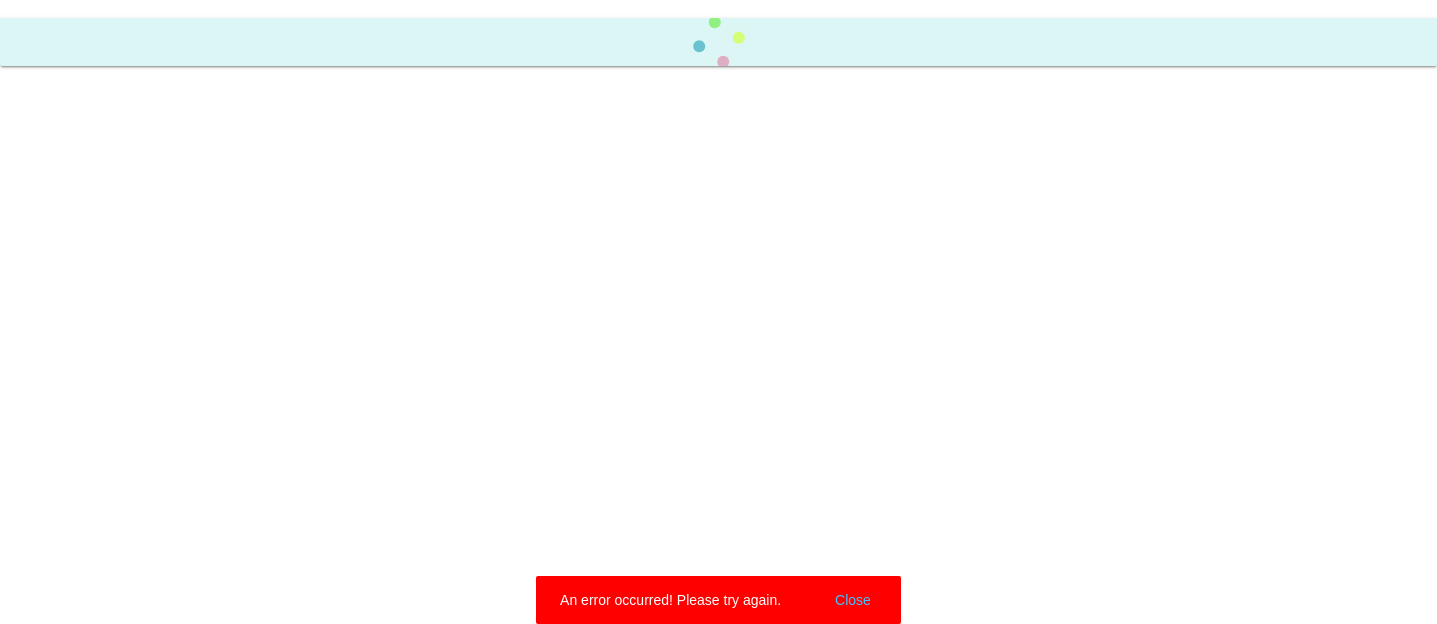 scroll, scrollTop: 0, scrollLeft: 0, axis: both 